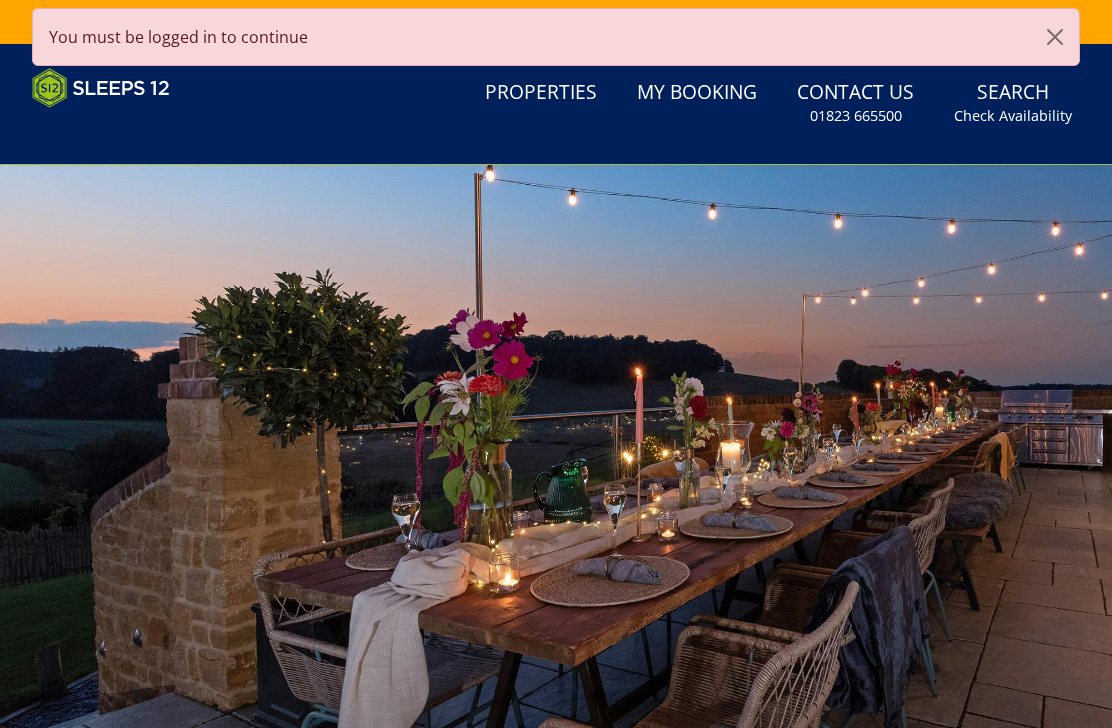 scroll, scrollTop: 0, scrollLeft: 0, axis: both 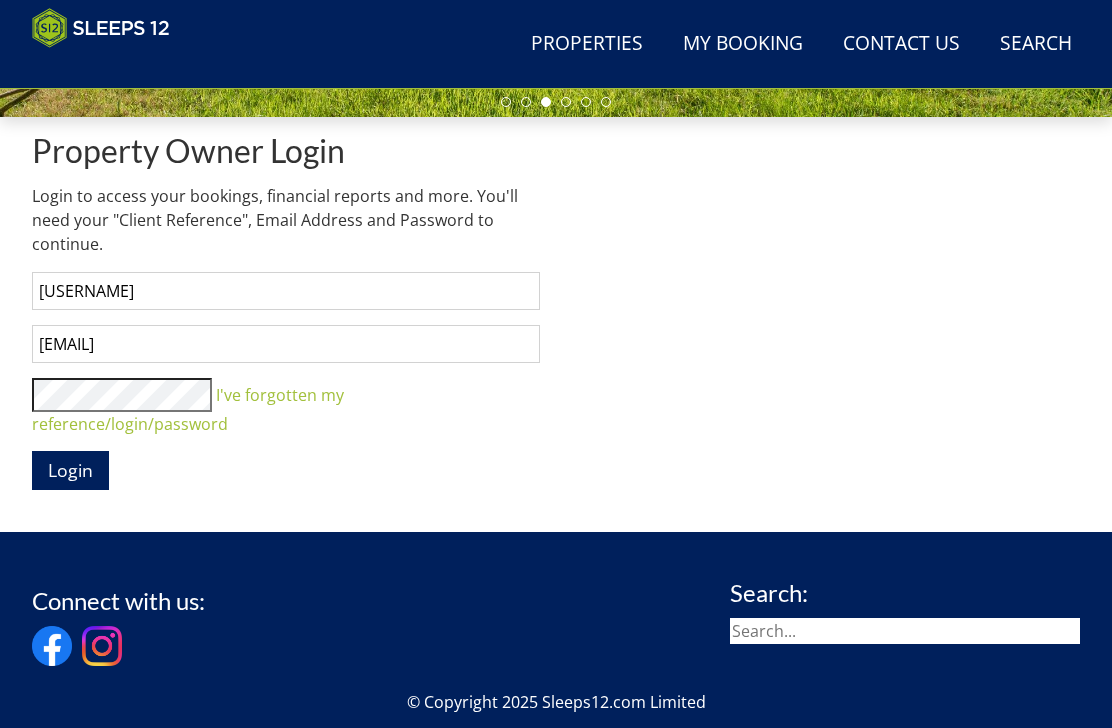 click on "Login" at bounding box center (70, 470) 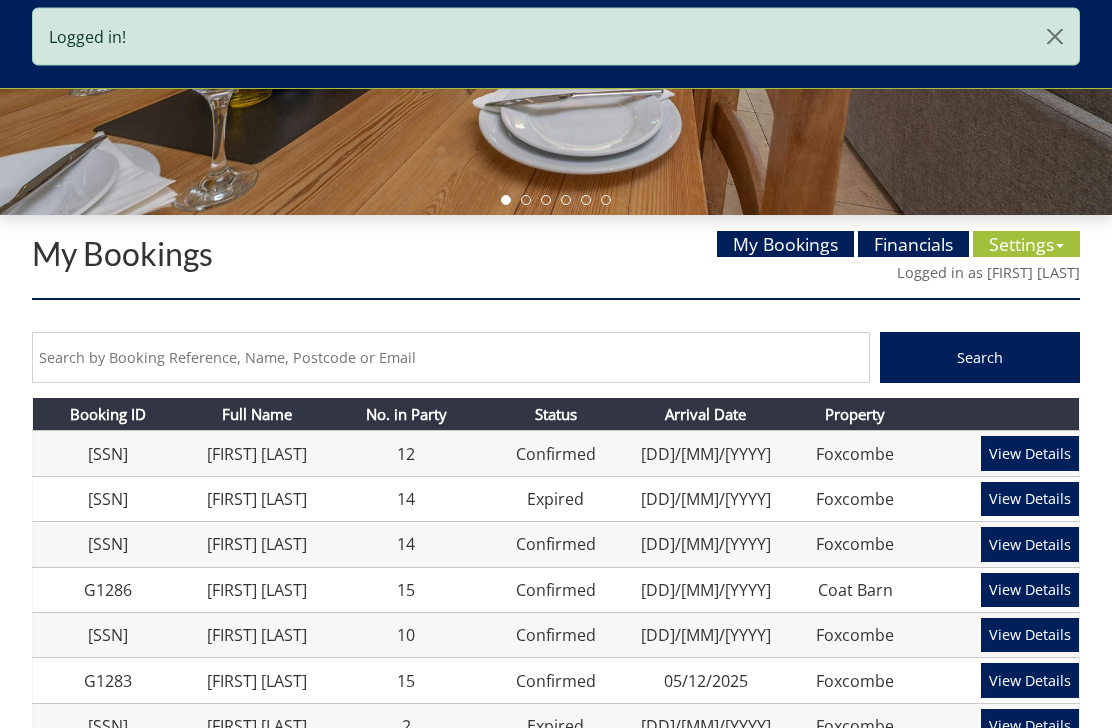 scroll, scrollTop: 540, scrollLeft: 0, axis: vertical 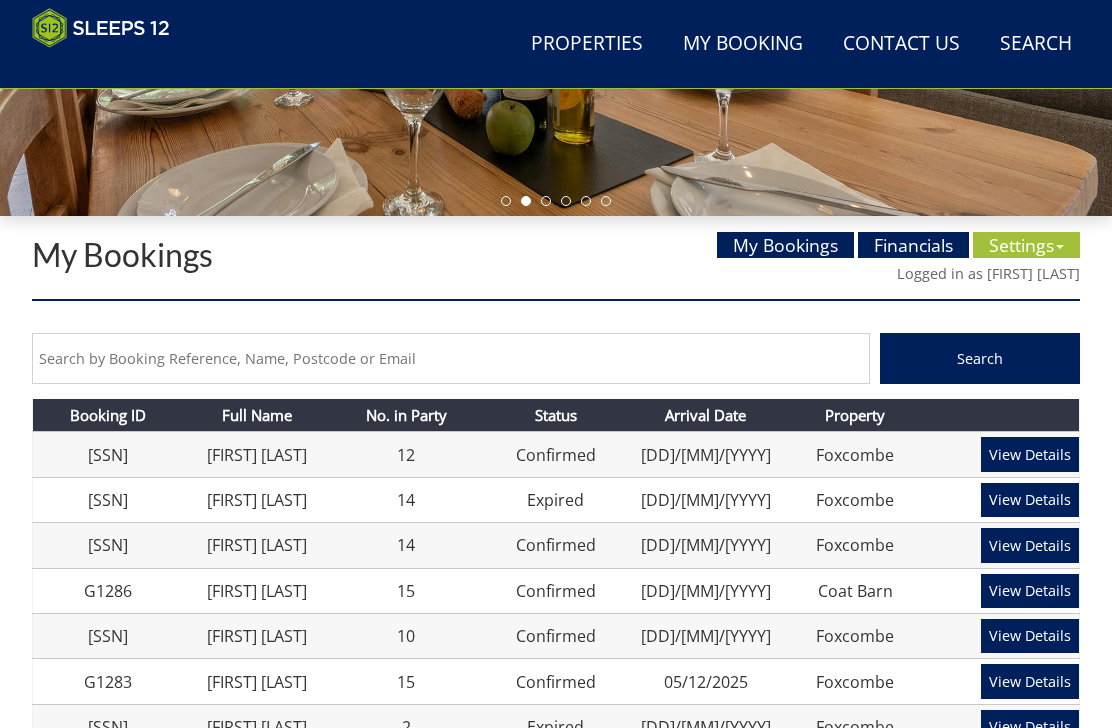 click on "Settings" at bounding box center (1026, 245) 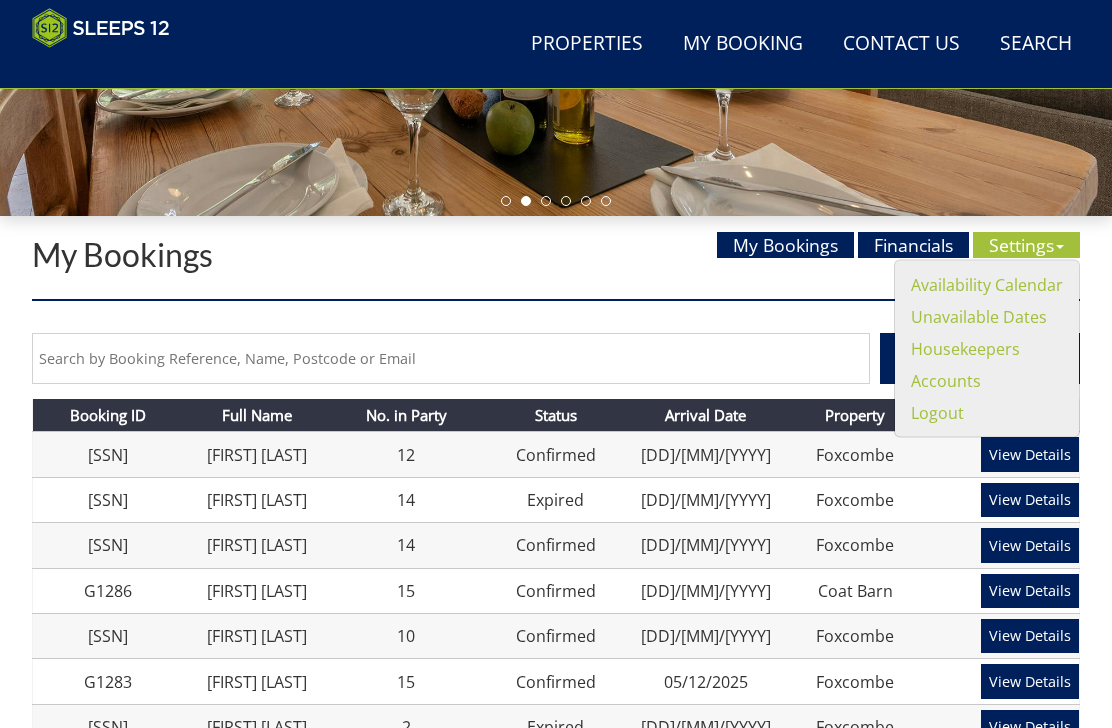 click on "Availability Calendar" at bounding box center [987, 285] 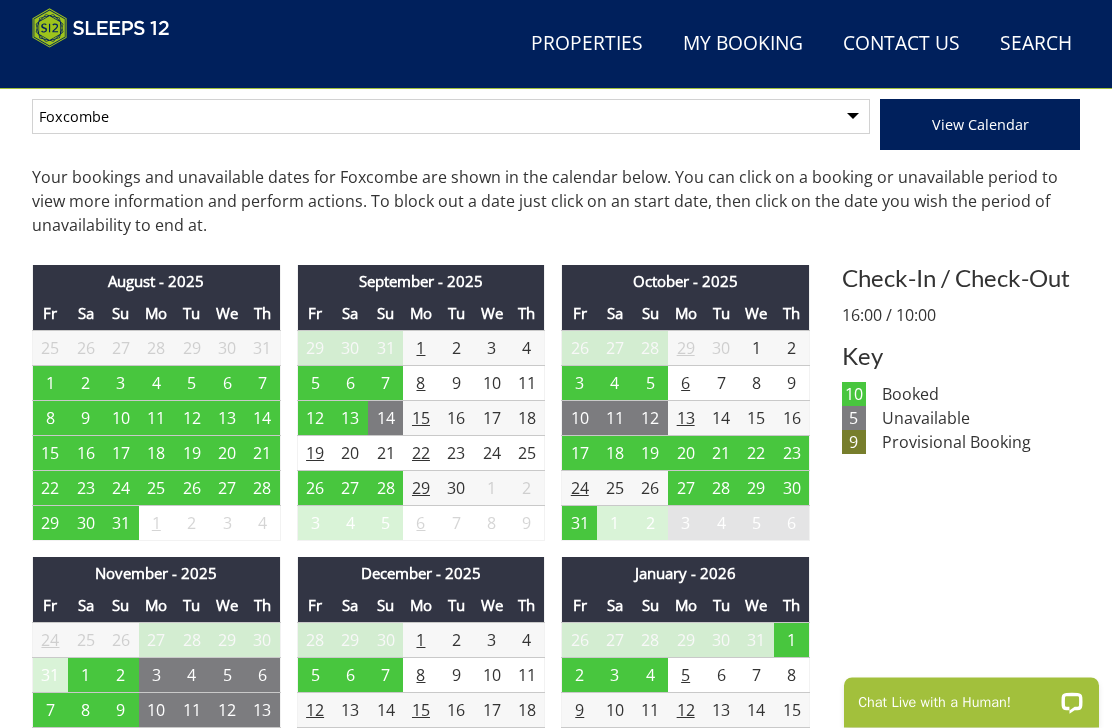 scroll, scrollTop: 774, scrollLeft: 0, axis: vertical 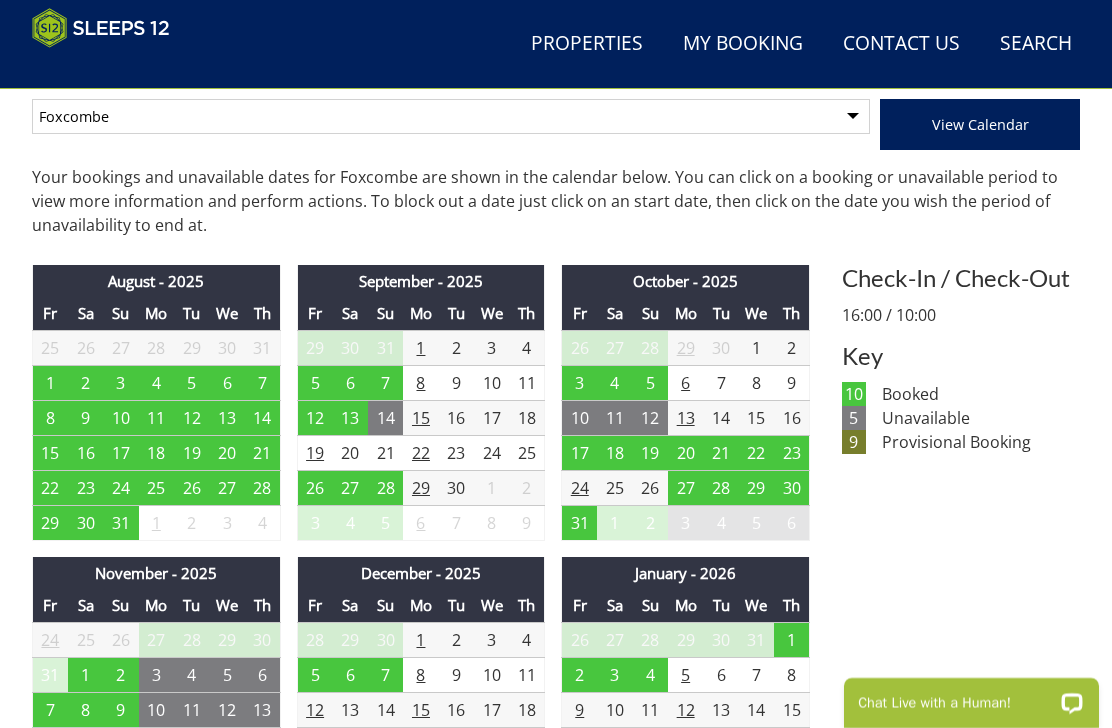 click on "4" at bounding box center [156, 382] 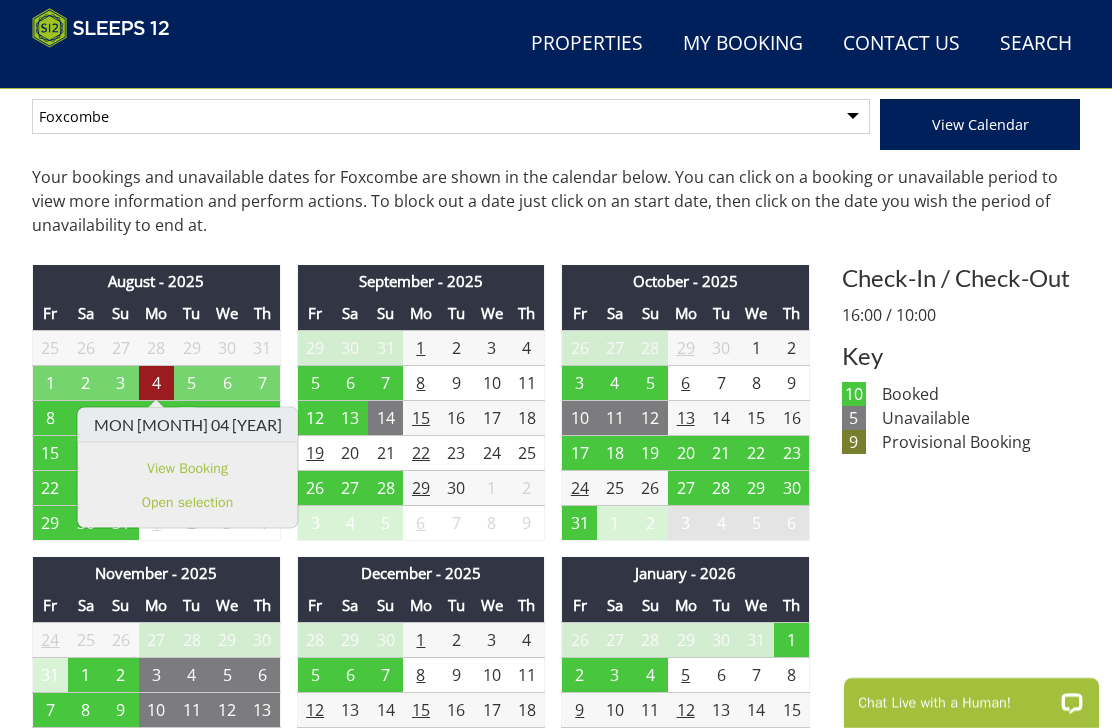 click on "Foxcombe
Coat Barn" at bounding box center [451, 116] 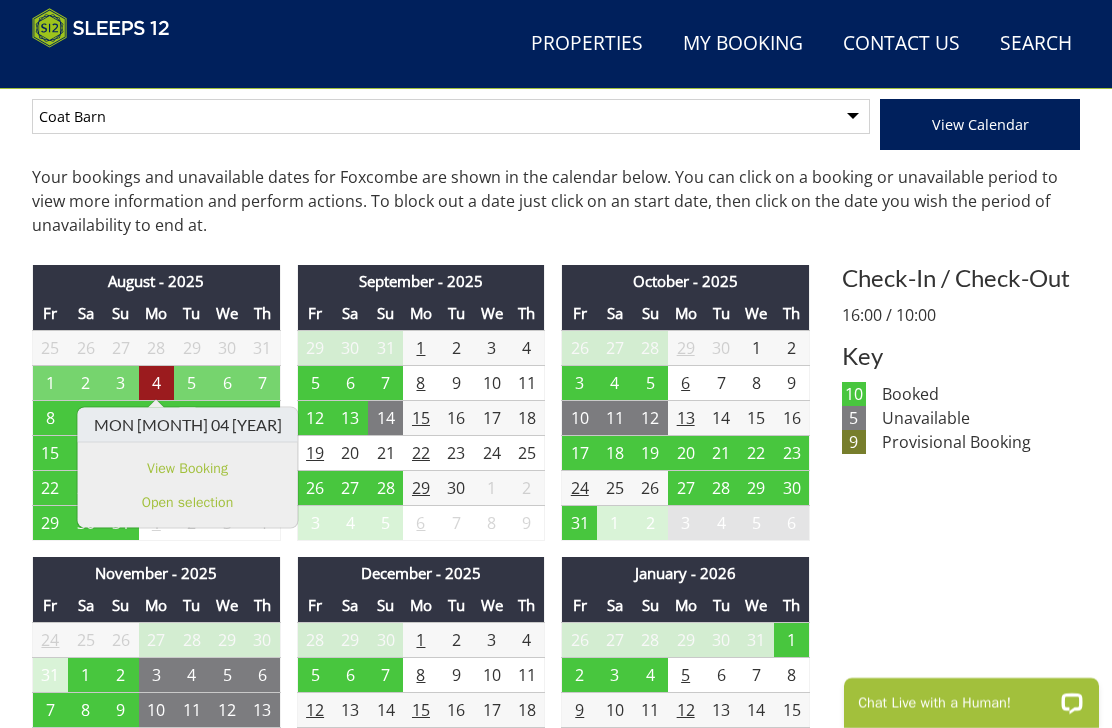 click on "View Calendar" at bounding box center [980, 124] 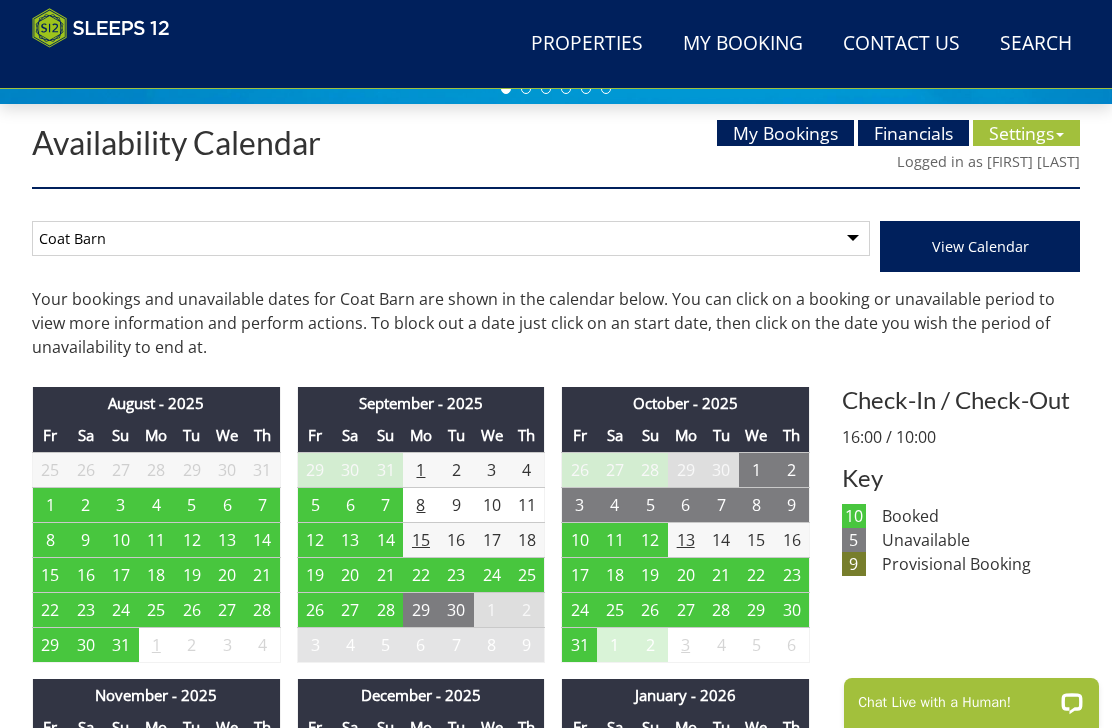 scroll, scrollTop: 0, scrollLeft: 0, axis: both 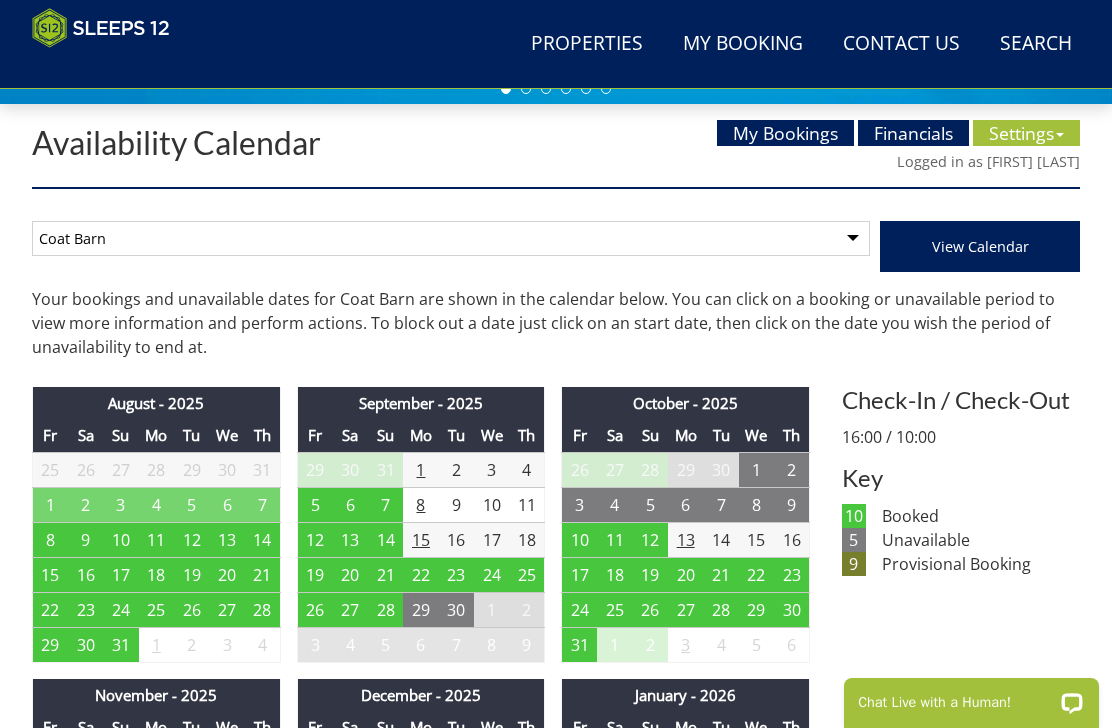 click on "1" at bounding box center (50, 504) 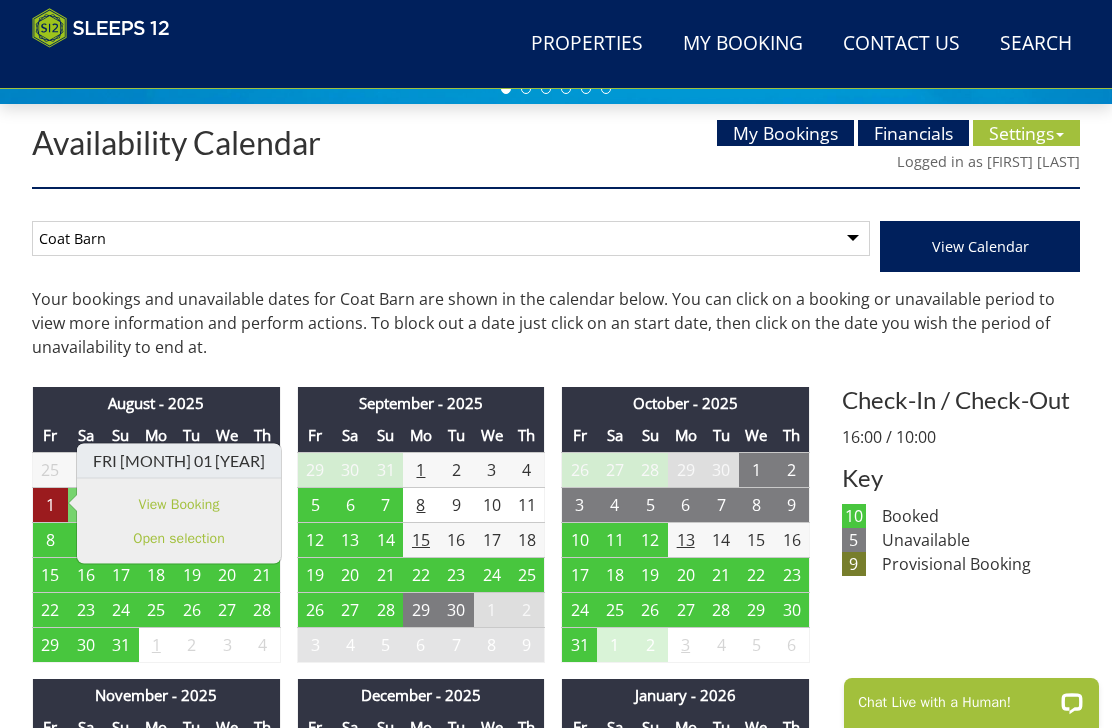 click on "August - 2025" at bounding box center [157, 403] 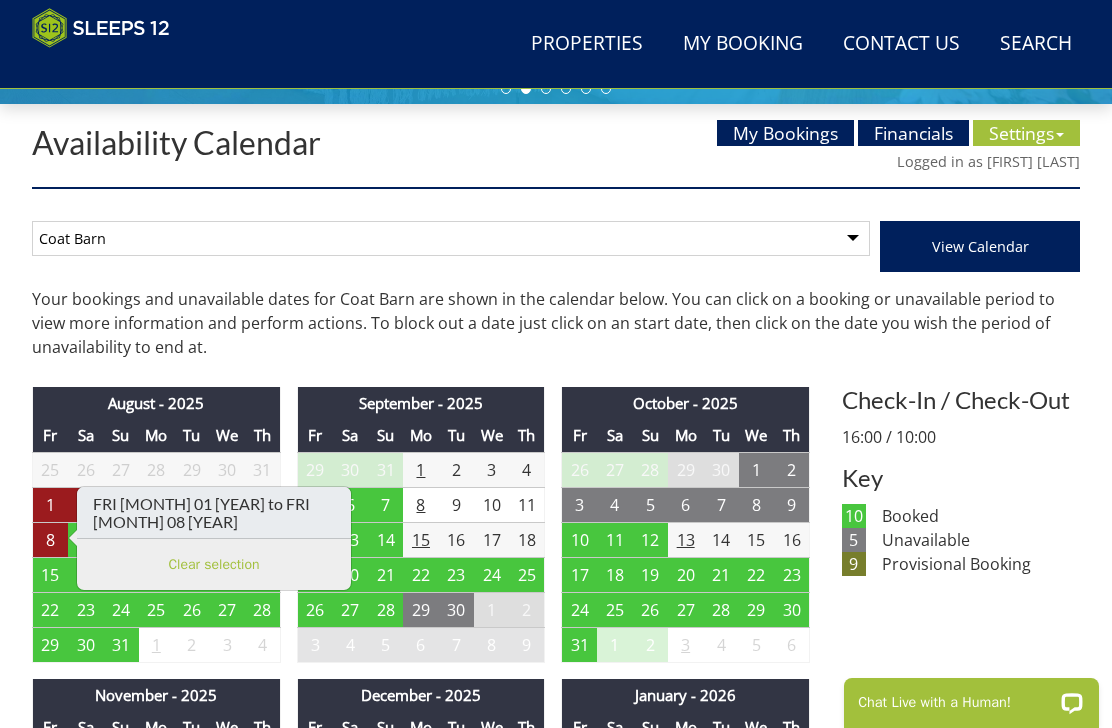 click on "Clear selection" at bounding box center [214, 564] 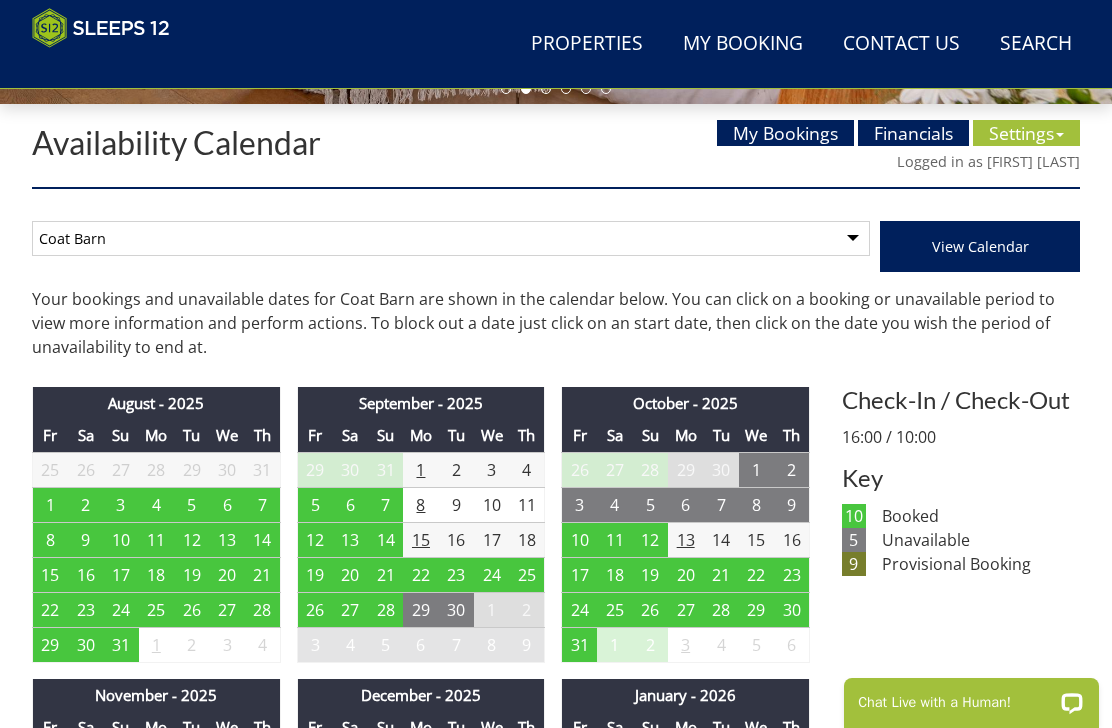 click on "8" at bounding box center (50, 539) 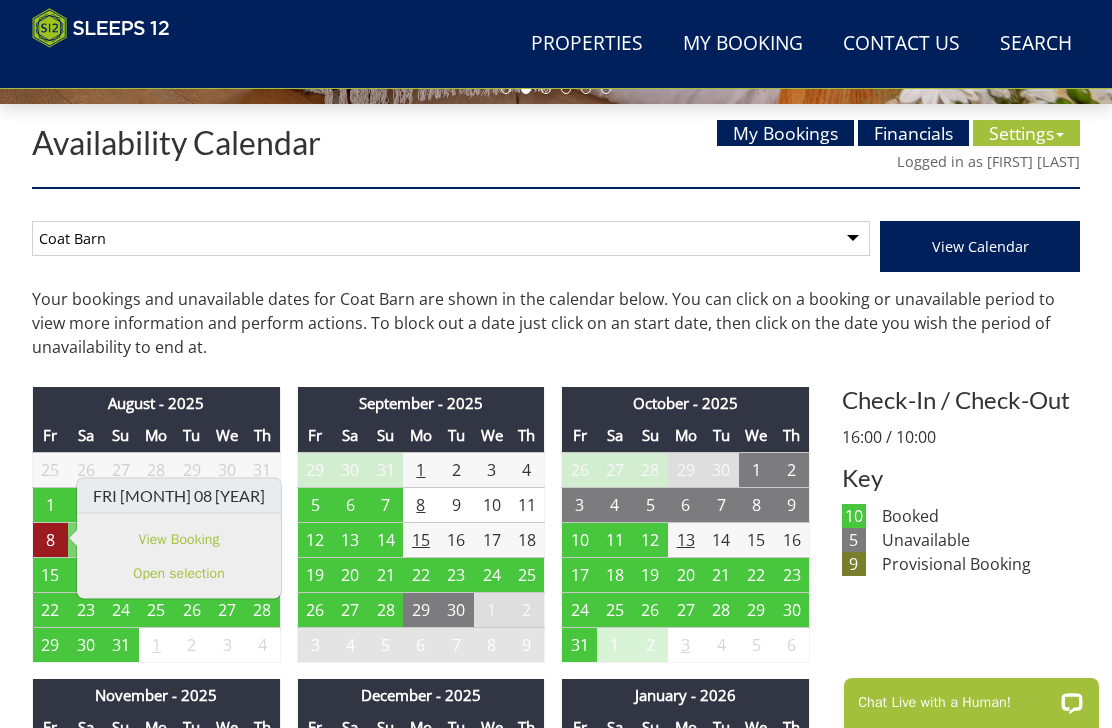click on "15" at bounding box center (50, 574) 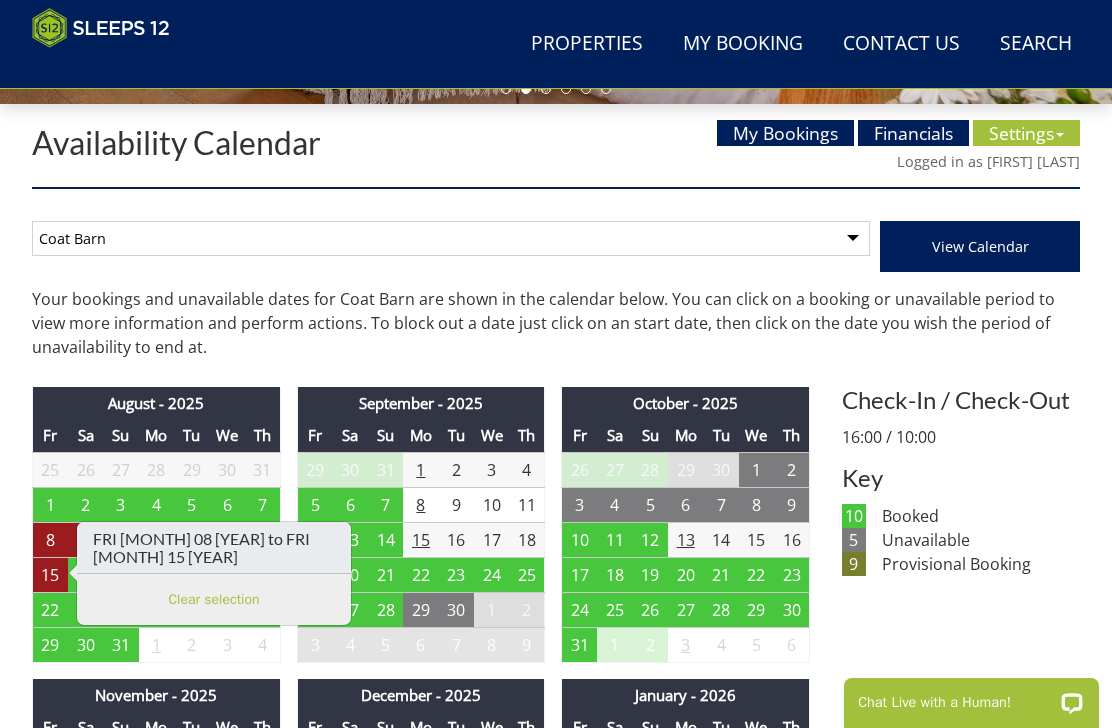 click on "Clear selection" at bounding box center (214, 599) 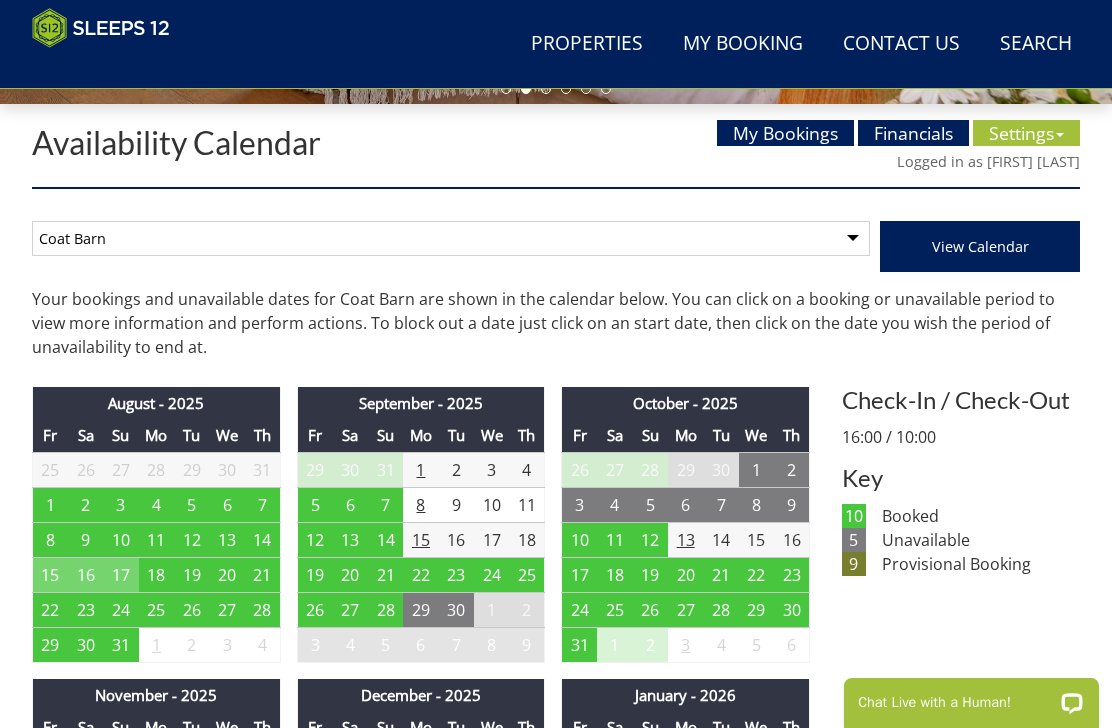 click on "15" at bounding box center [50, 574] 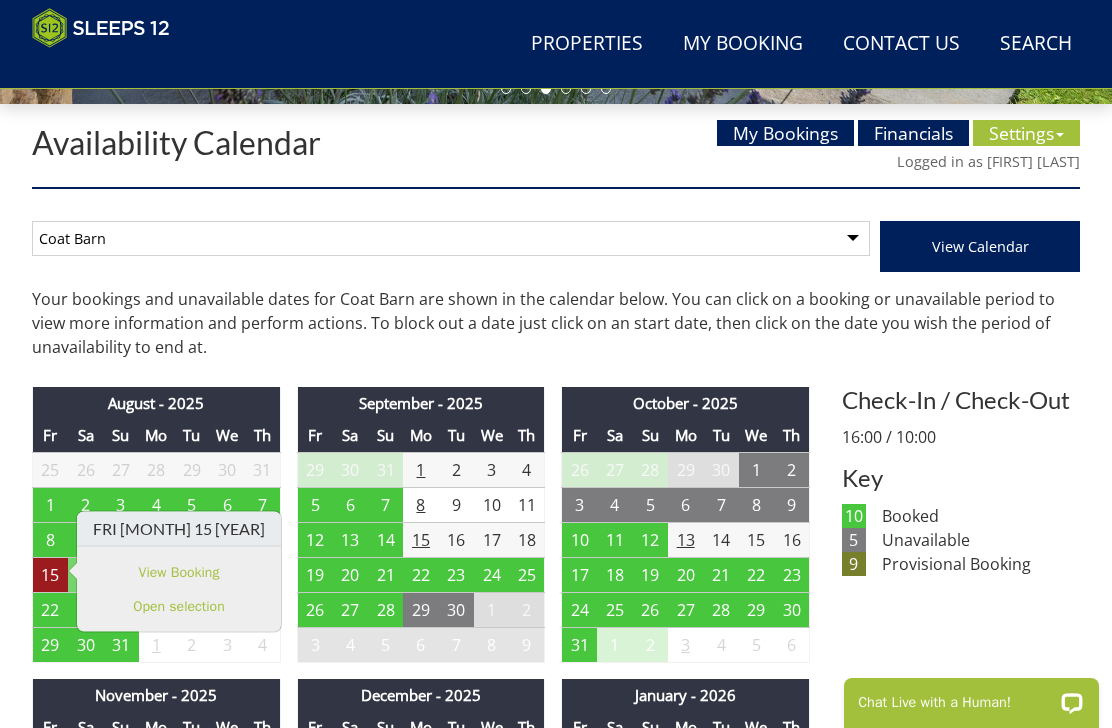 scroll, scrollTop: 673, scrollLeft: 0, axis: vertical 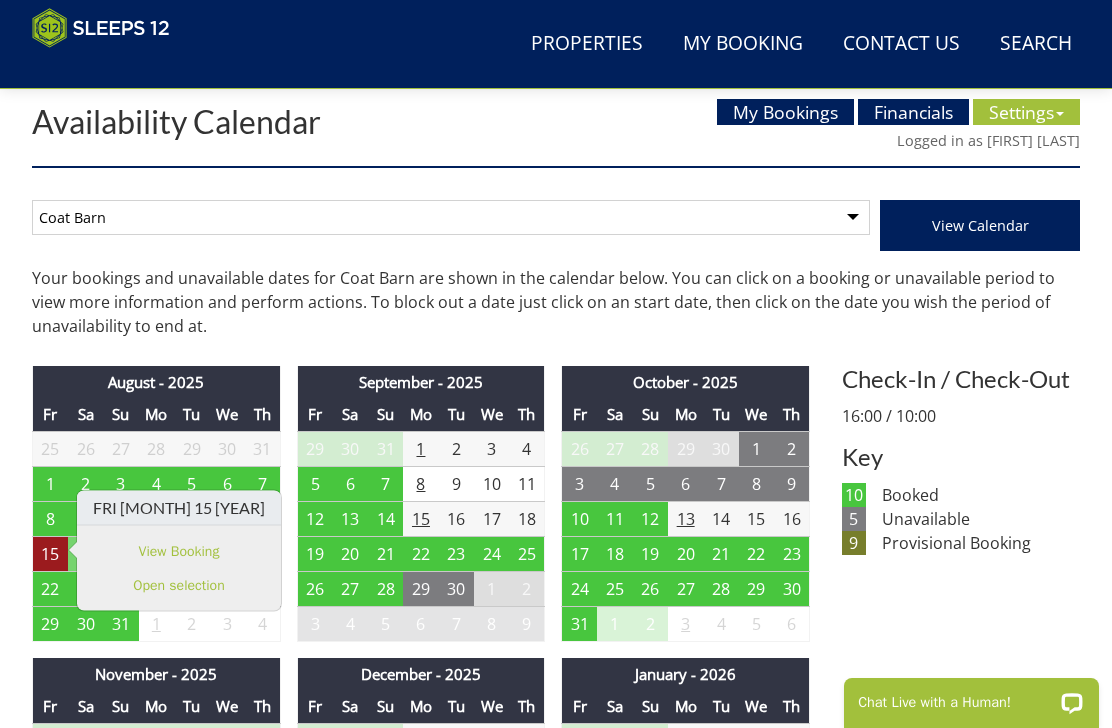 click on "Search
Menu
Properties
My Booking
Contact Us  01823 665500
Search  Check Availability" at bounding box center [556, 44] 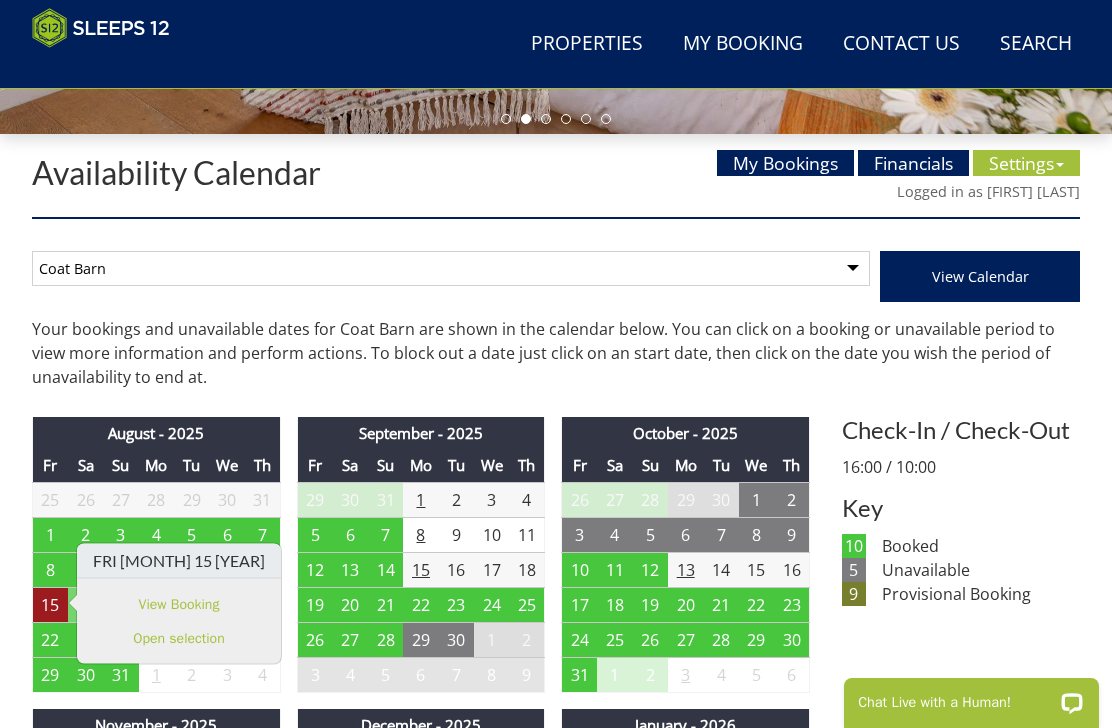 scroll, scrollTop: 623, scrollLeft: 0, axis: vertical 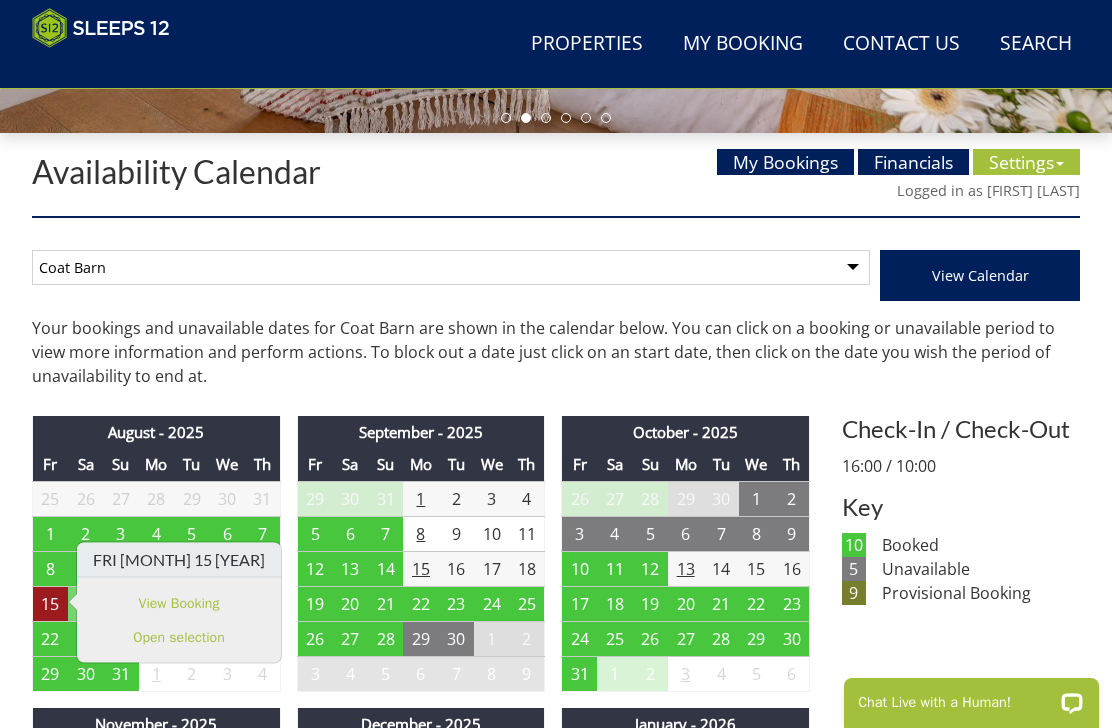 click on "Financials" at bounding box center [913, 162] 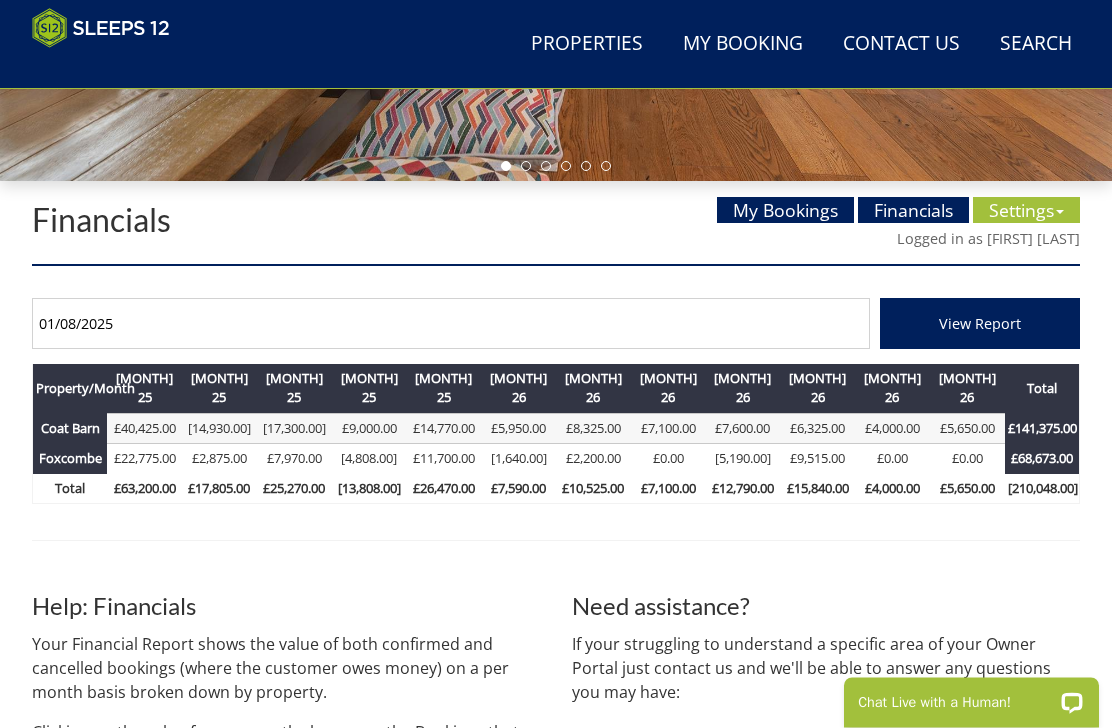 scroll, scrollTop: 567, scrollLeft: 0, axis: vertical 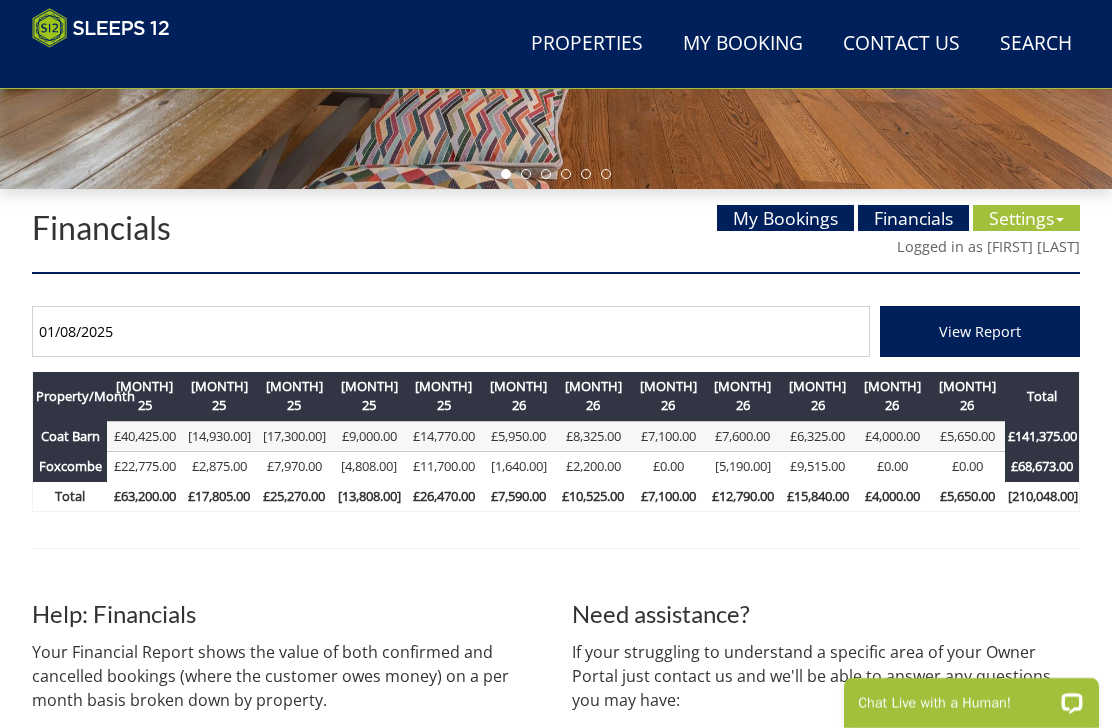 click at bounding box center [1060, 220] 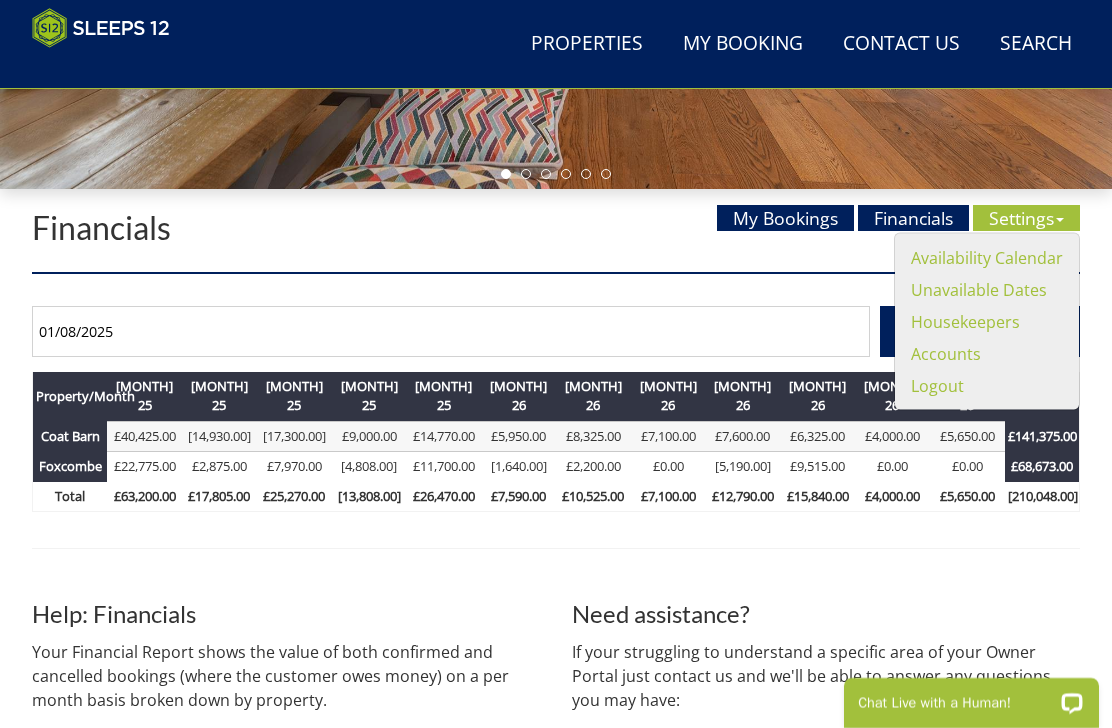 click on "Availability Calendar" at bounding box center [987, 258] 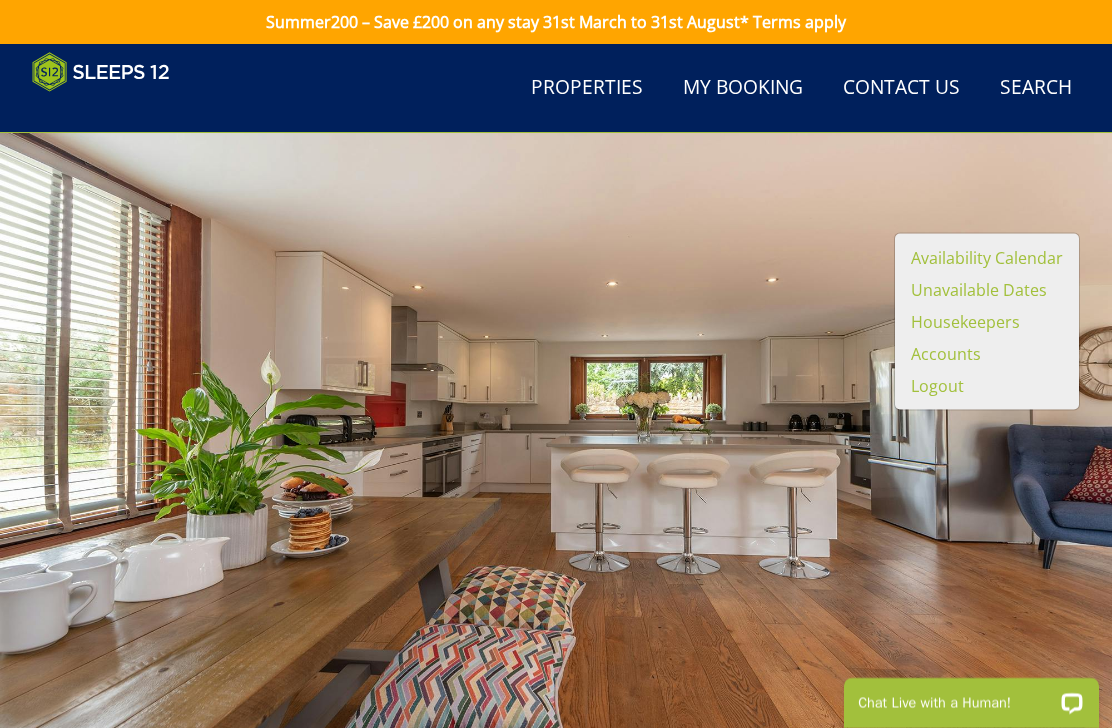 select on "261" 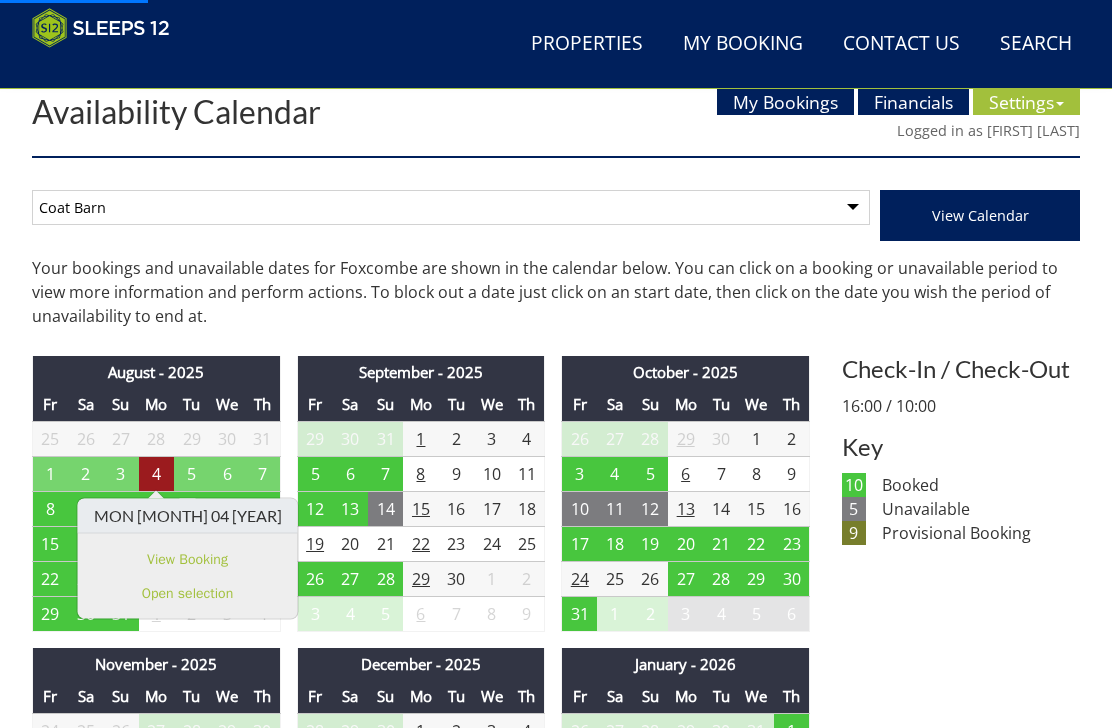 scroll, scrollTop: 719, scrollLeft: 0, axis: vertical 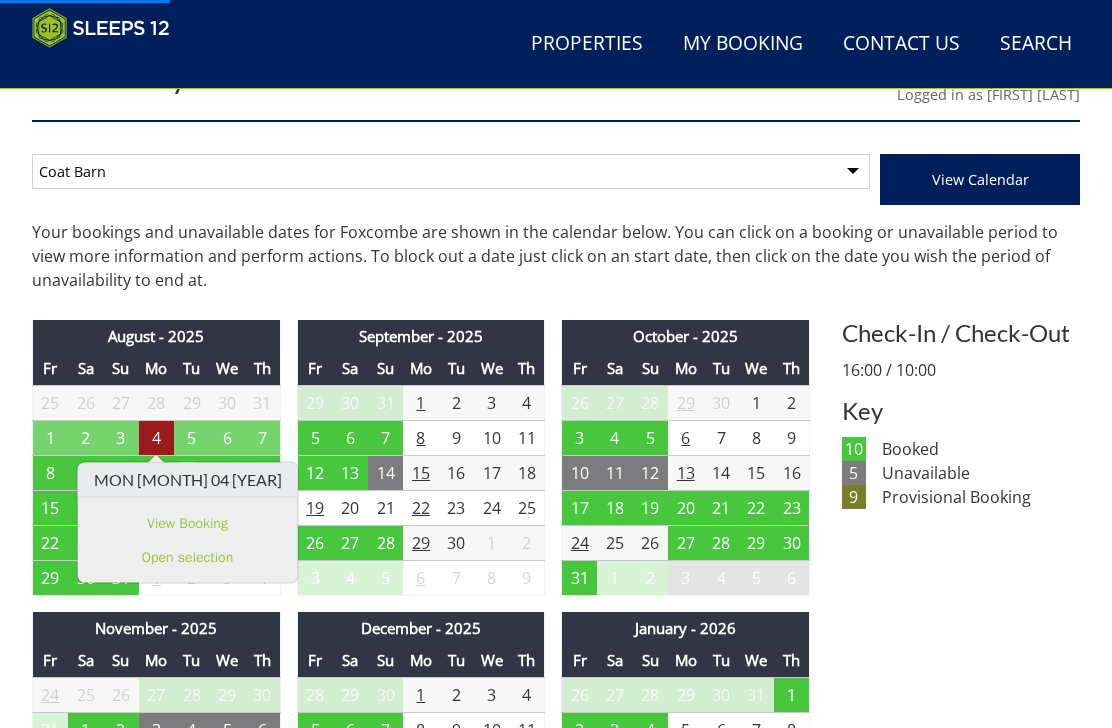 click on "Check-In / Check-Out
16:00 / 10:00
Key
10
Booked
5
Unavailable
9
Provisional Booking" at bounding box center [961, 2210] 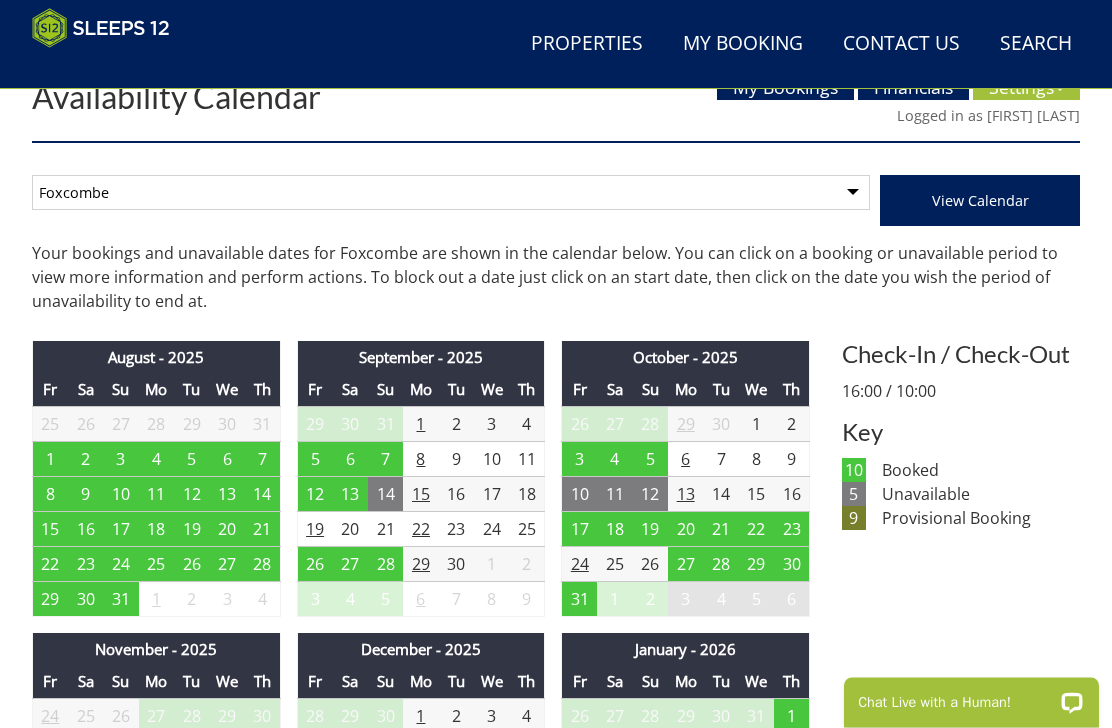 scroll, scrollTop: 698, scrollLeft: 0, axis: vertical 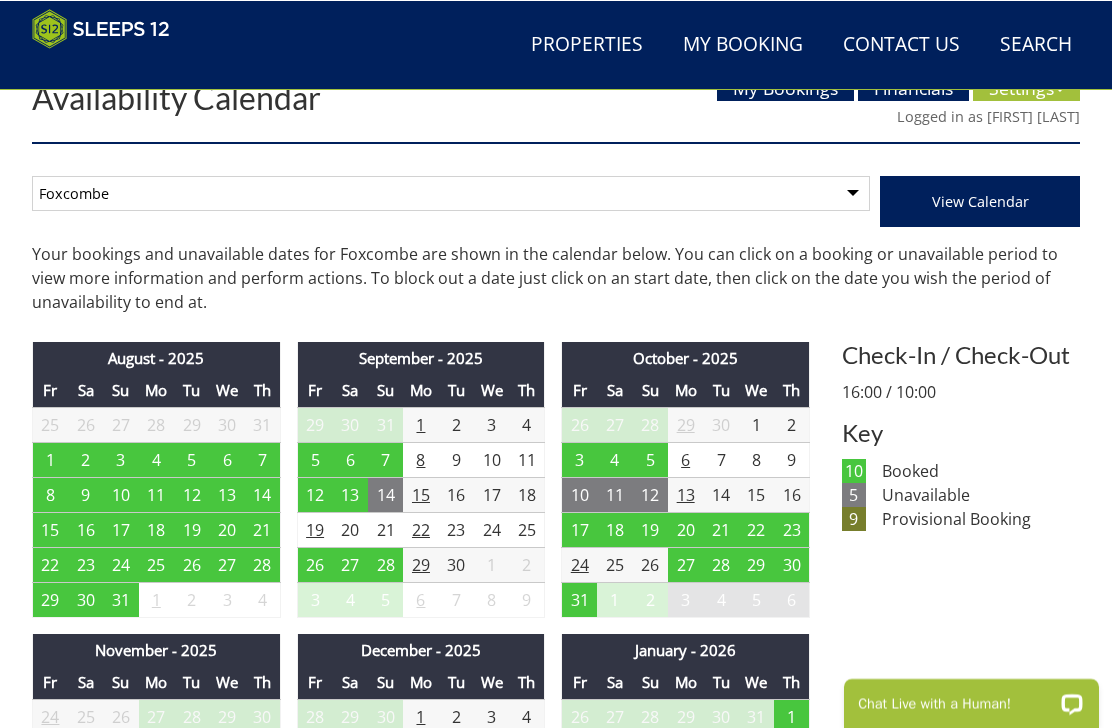 click on "Foxcombe
Coat Barn" at bounding box center (451, 192) 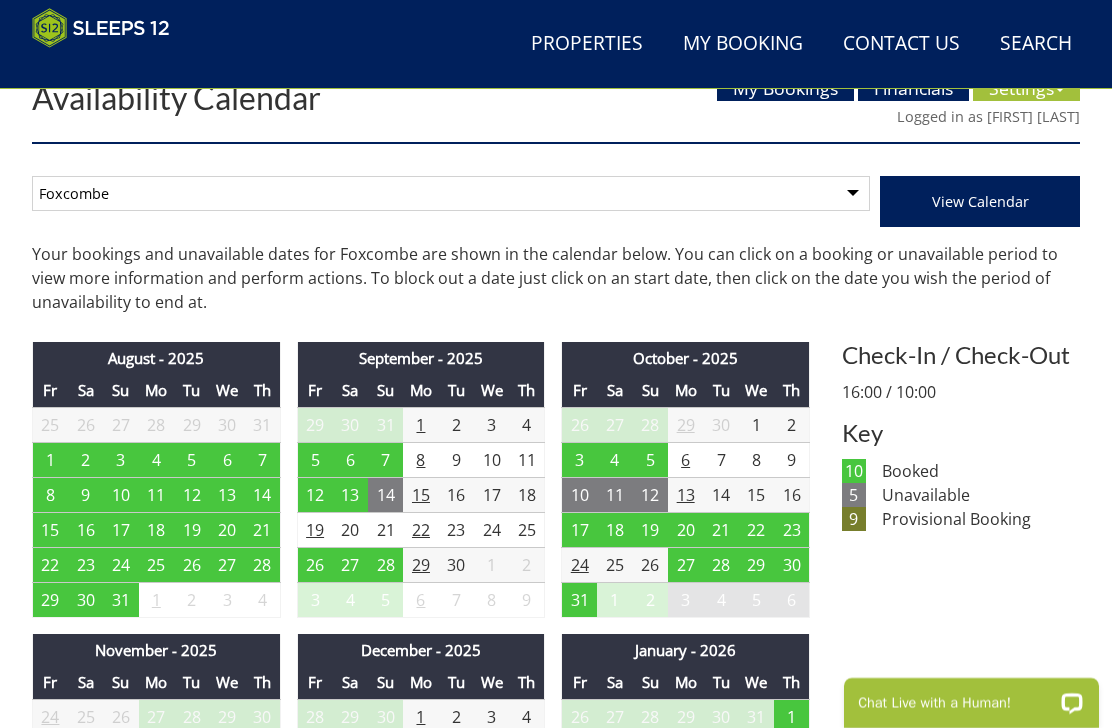 select on "261" 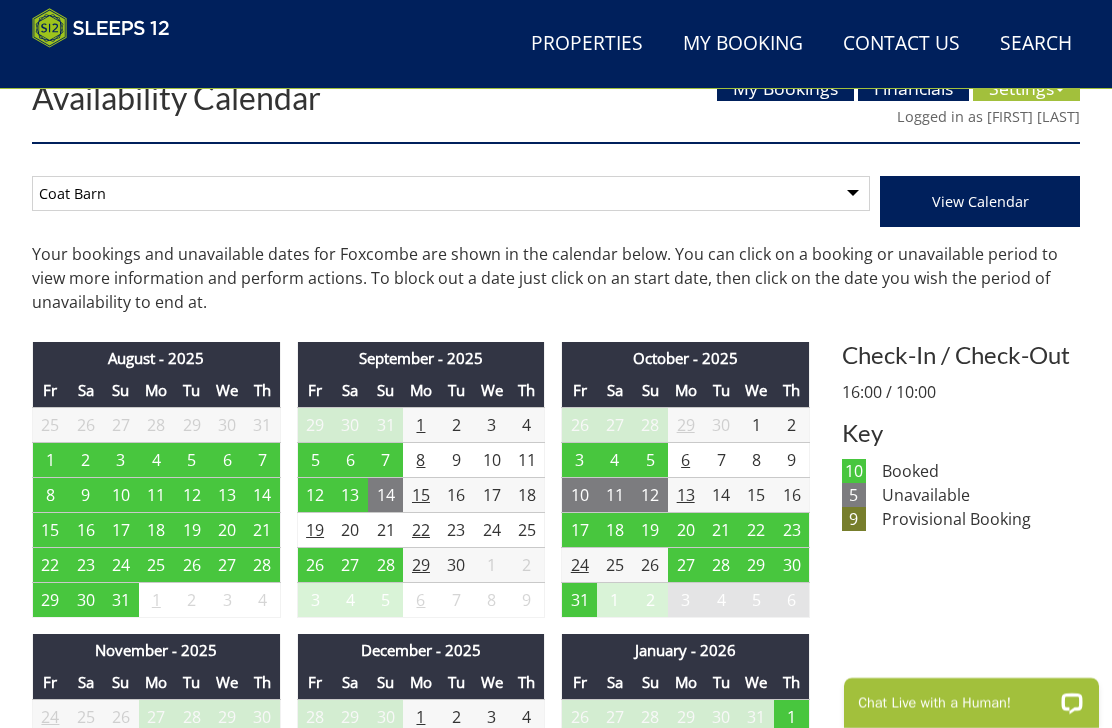 click on "View Calendar" at bounding box center (980, 201) 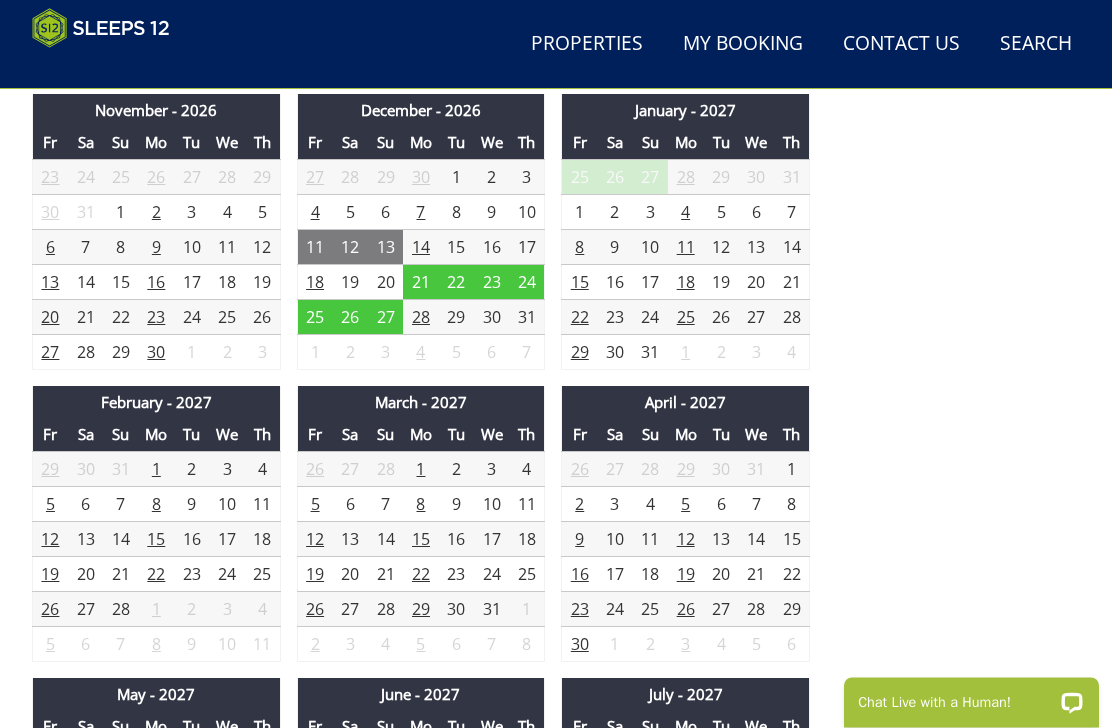 scroll, scrollTop: 2405, scrollLeft: 0, axis: vertical 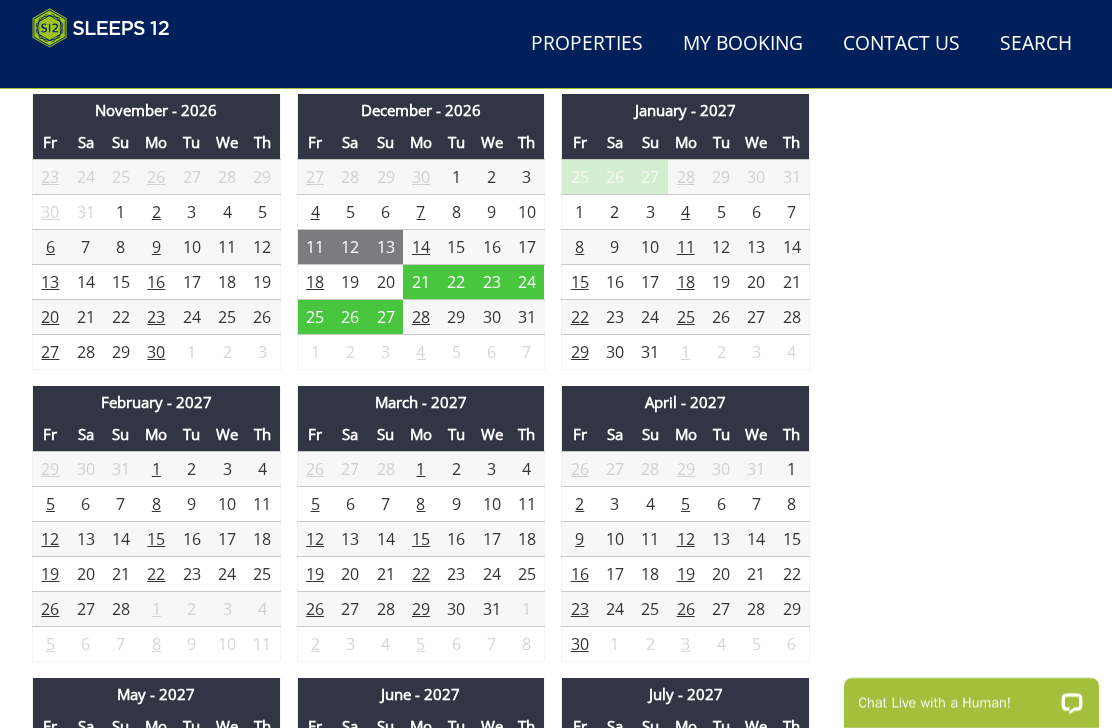 click on "Properties" at bounding box center [587, 44] 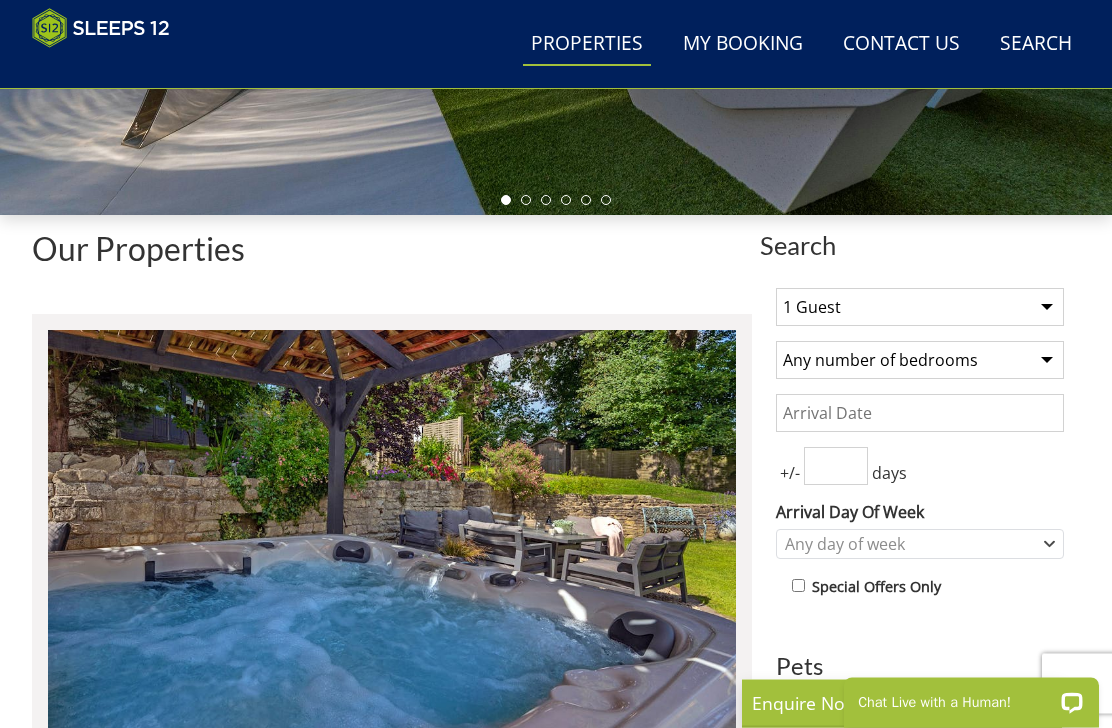 scroll, scrollTop: 544, scrollLeft: 0, axis: vertical 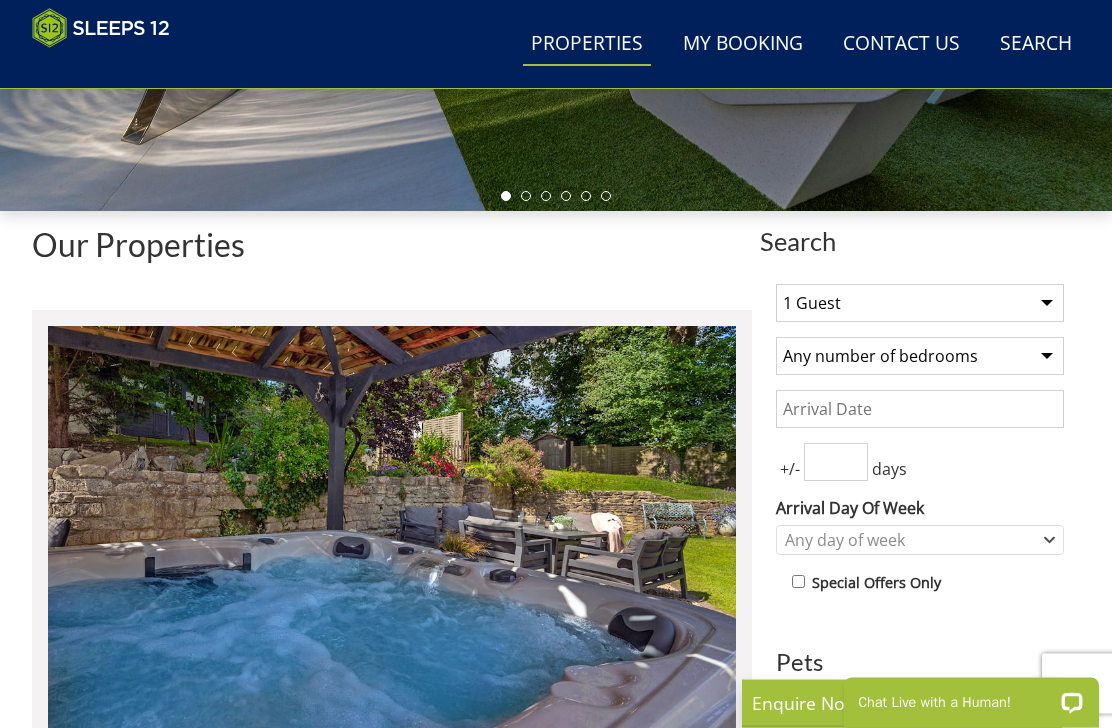 click on "1 Guest
2 Guests
3 Guests
4 Guests
5 Guests
6 Guests
7 Guests
8 Guests
9 Guests
10 Guests
11 Guests
12 Guests
13 Guests
14 Guests
15 Guests
16 Guests
17 Guests
18 Guests
19 Guests
20 Guests
21 Guests
22 Guests
23 Guests
24 Guests
25 Guests
26 Guests
27 Guests
28 Guests
29 Guests
30 Guests
31 Guests
32 Guests" at bounding box center (920, 304) 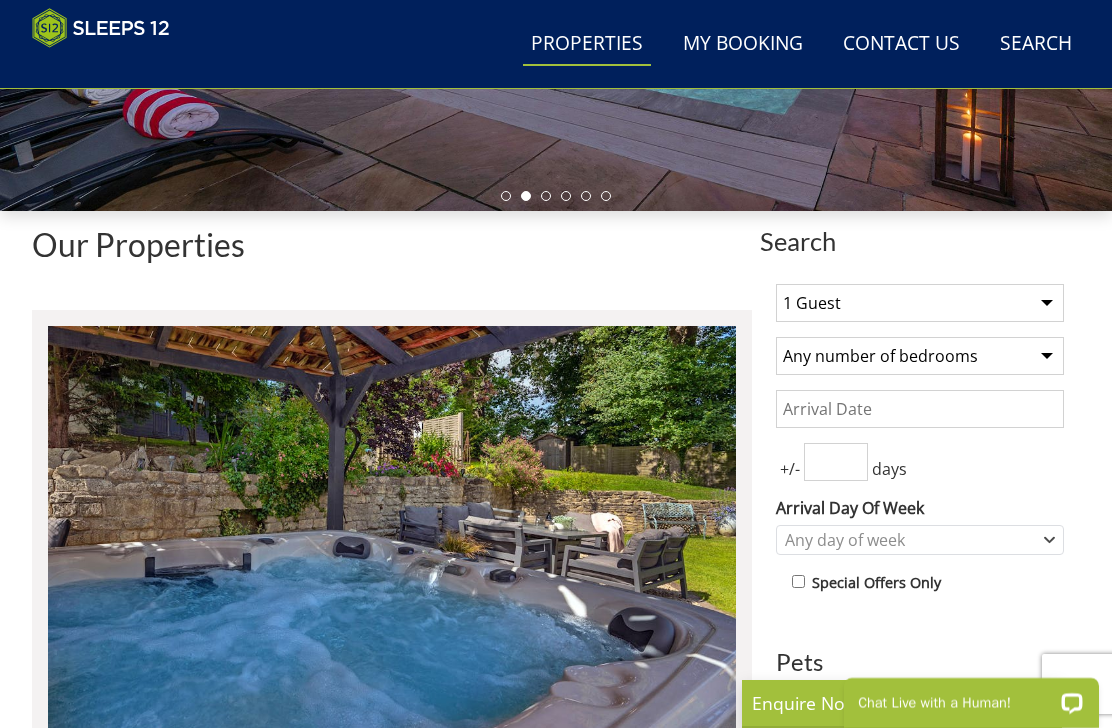 select on "12" 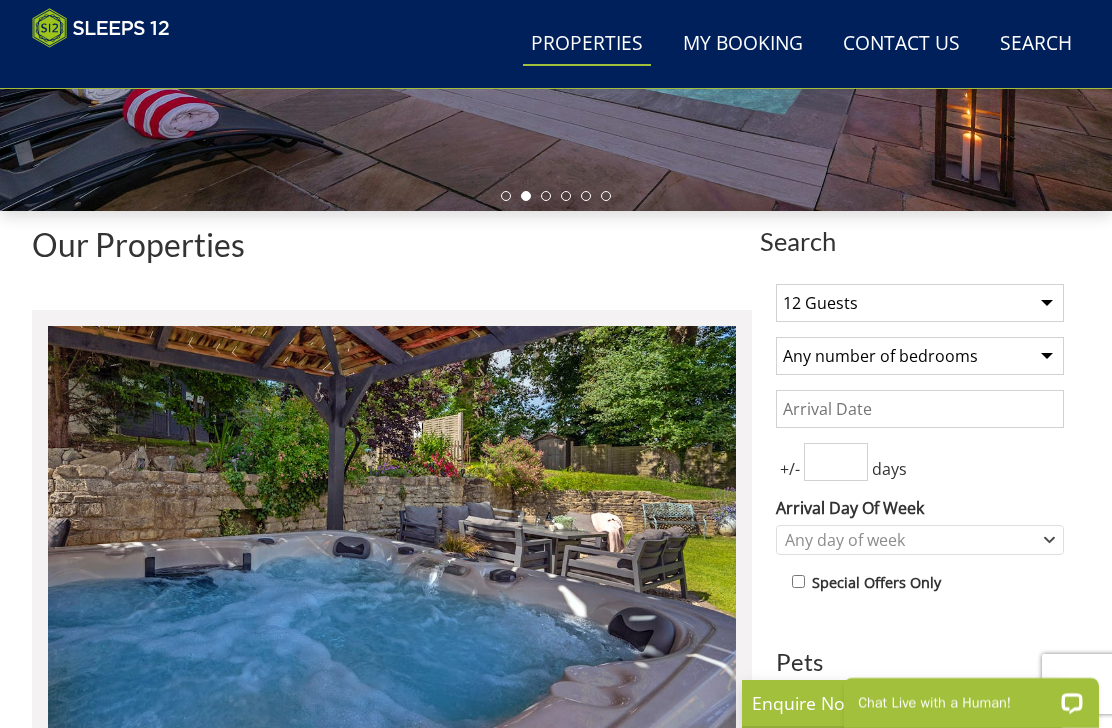 click on "Any number of bedrooms
4 Bedrooms
5 Bedrooms
6 Bedrooms
7 Bedrooms
8 Bedrooms
9 Bedrooms
10 Bedrooms
11 Bedrooms
12 Bedrooms
13 Bedrooms
14 Bedrooms
15 Bedrooms
16 Bedrooms" at bounding box center (920, 356) 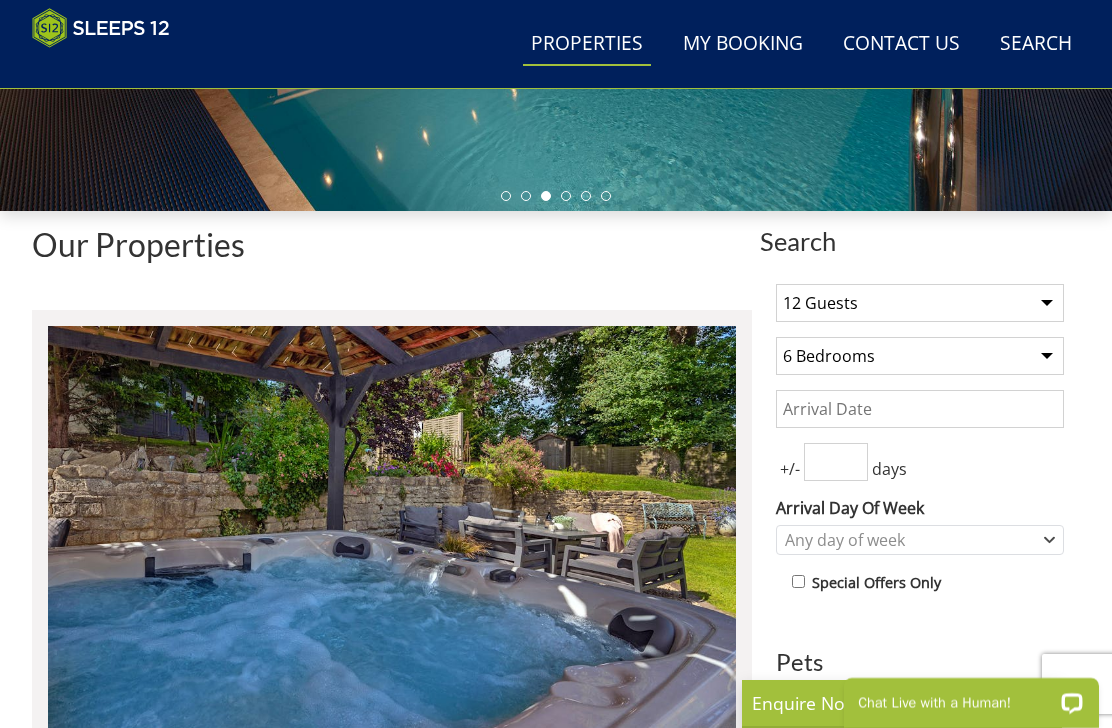 click on "Date" at bounding box center [920, 409] 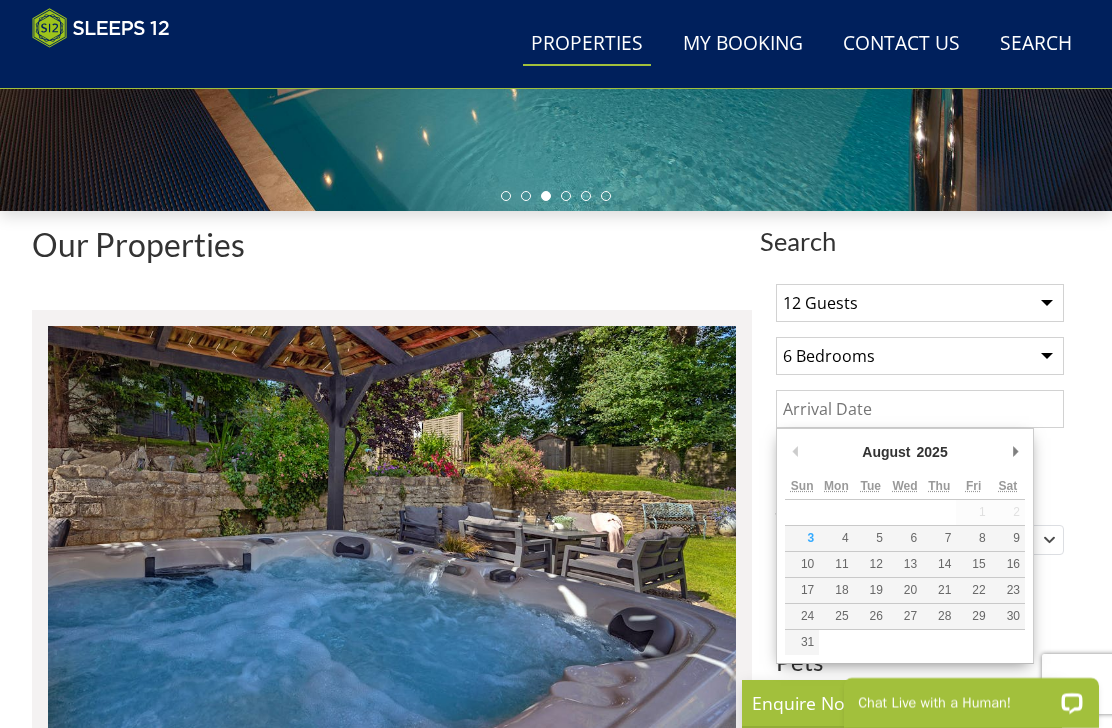 scroll, scrollTop: 544, scrollLeft: 0, axis: vertical 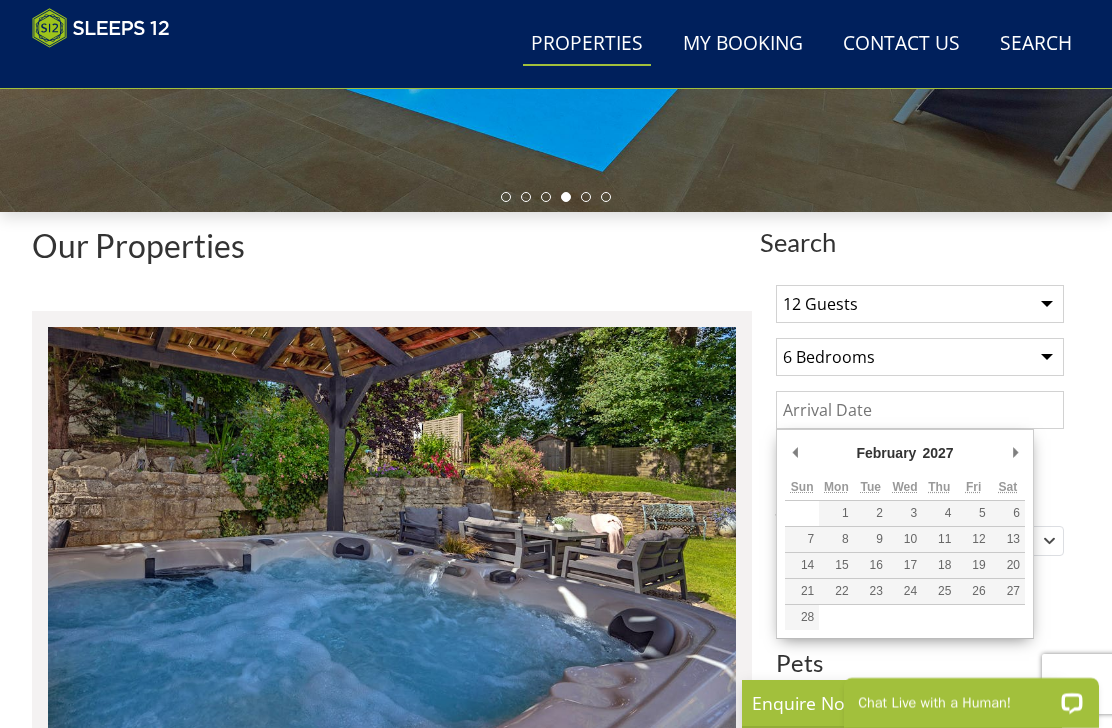 type on "[DD]/[MM]/[YYYY]" 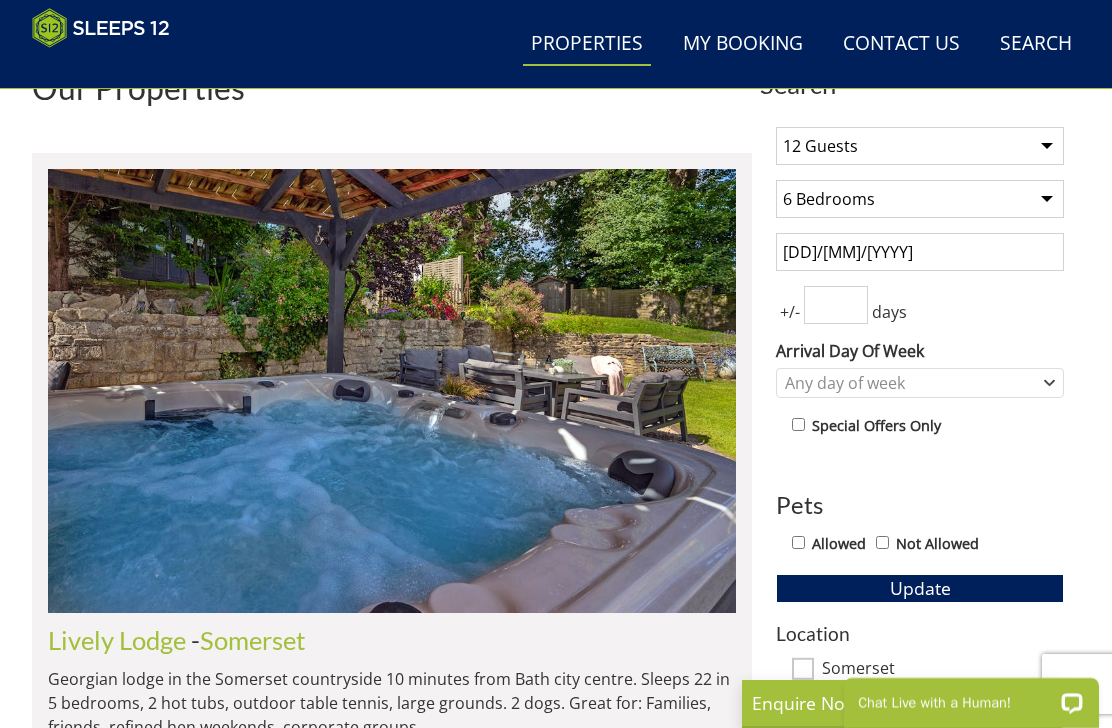 scroll, scrollTop: 701, scrollLeft: 0, axis: vertical 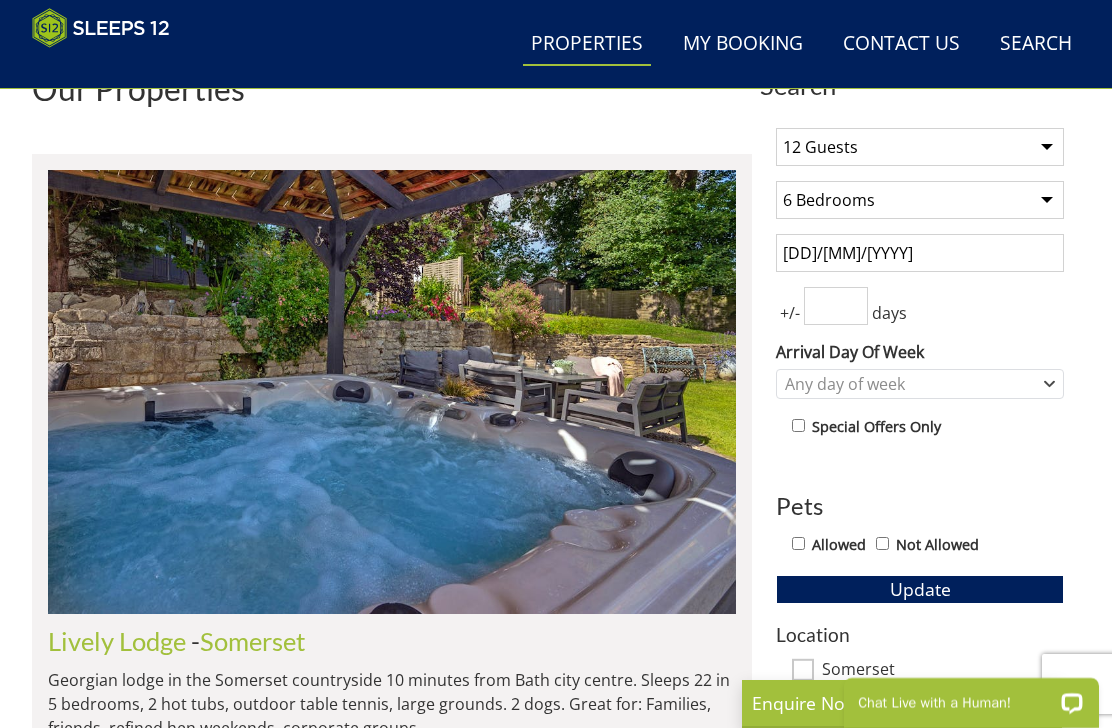click on "Update" at bounding box center [920, 589] 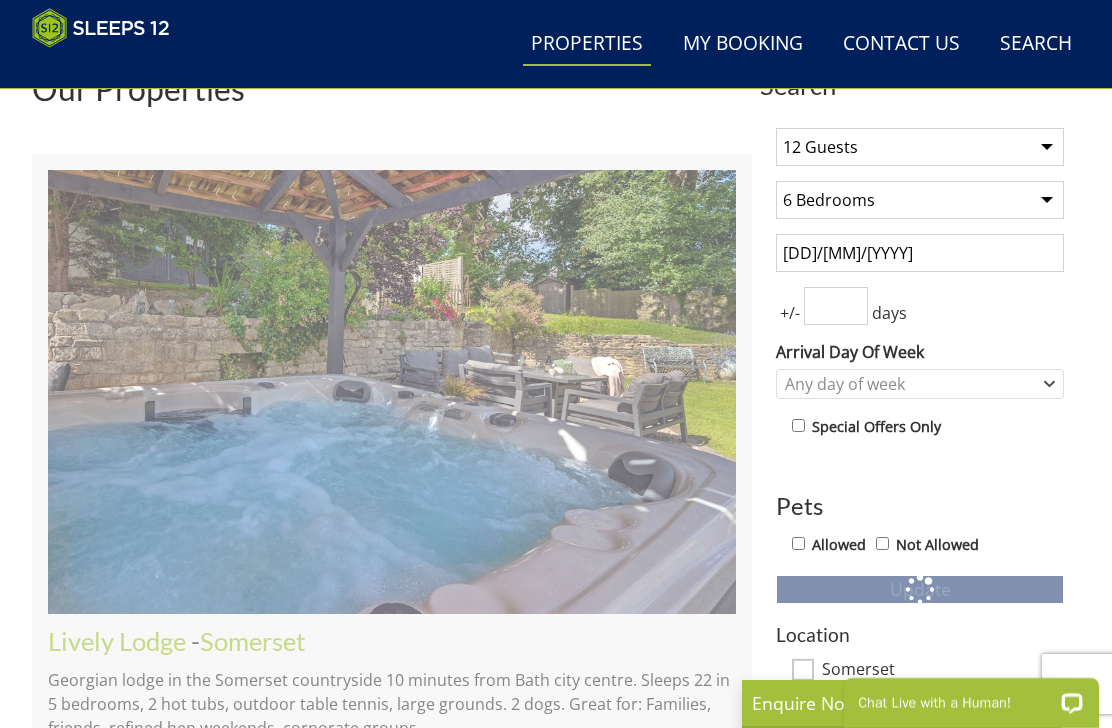 click on "Somerset" at bounding box center [803, 670] 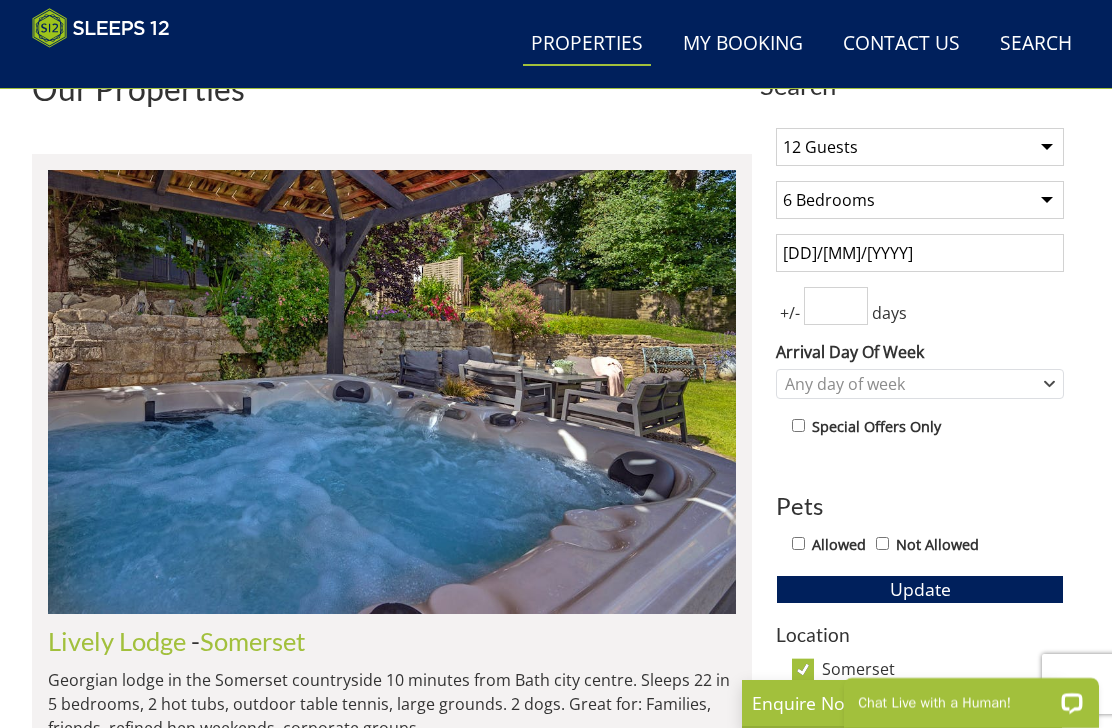 click on "Update" at bounding box center [920, 589] 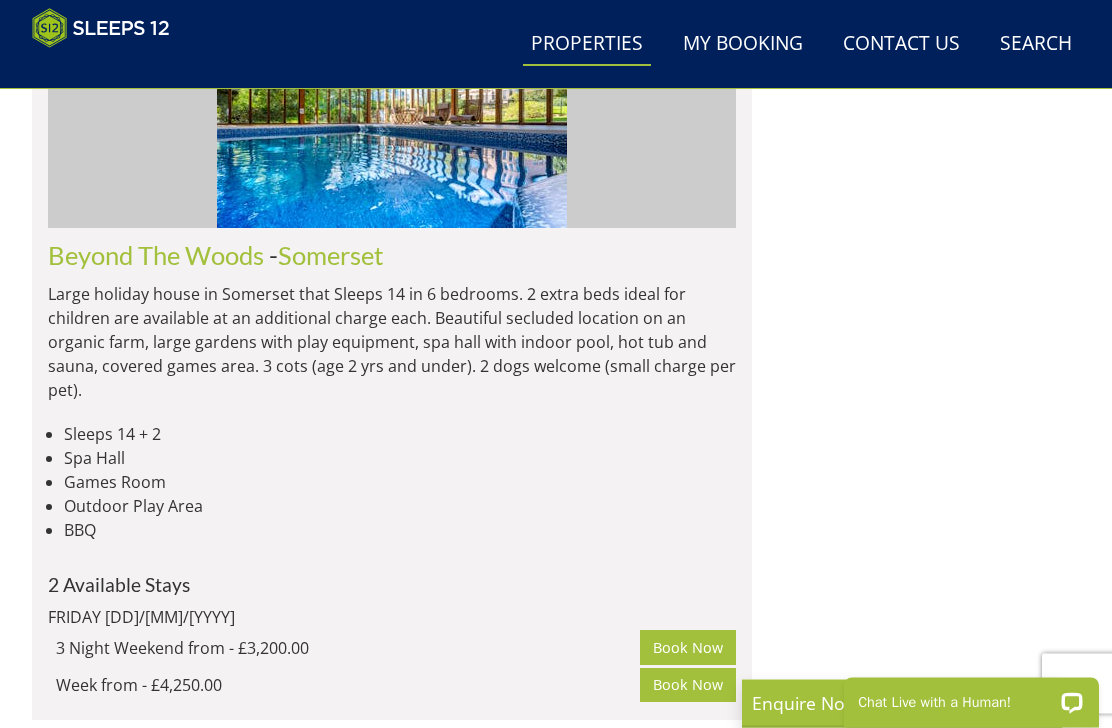 scroll, scrollTop: 7276, scrollLeft: 0, axis: vertical 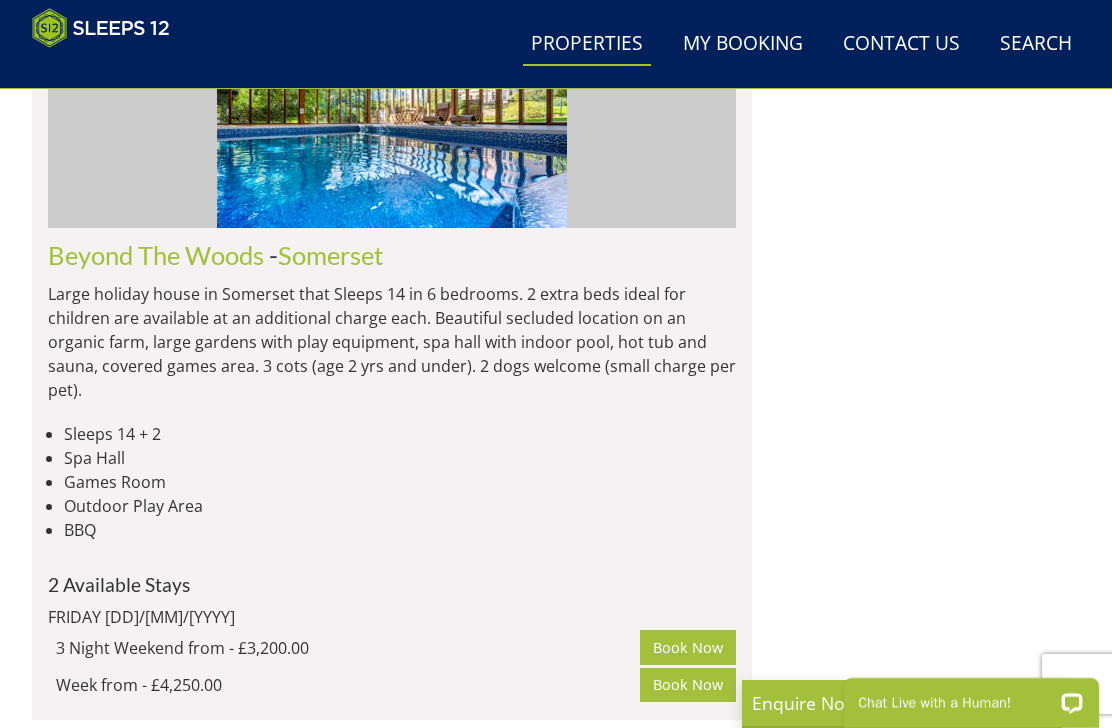click on "Foxcombe" at bounding box center [104, -2597] 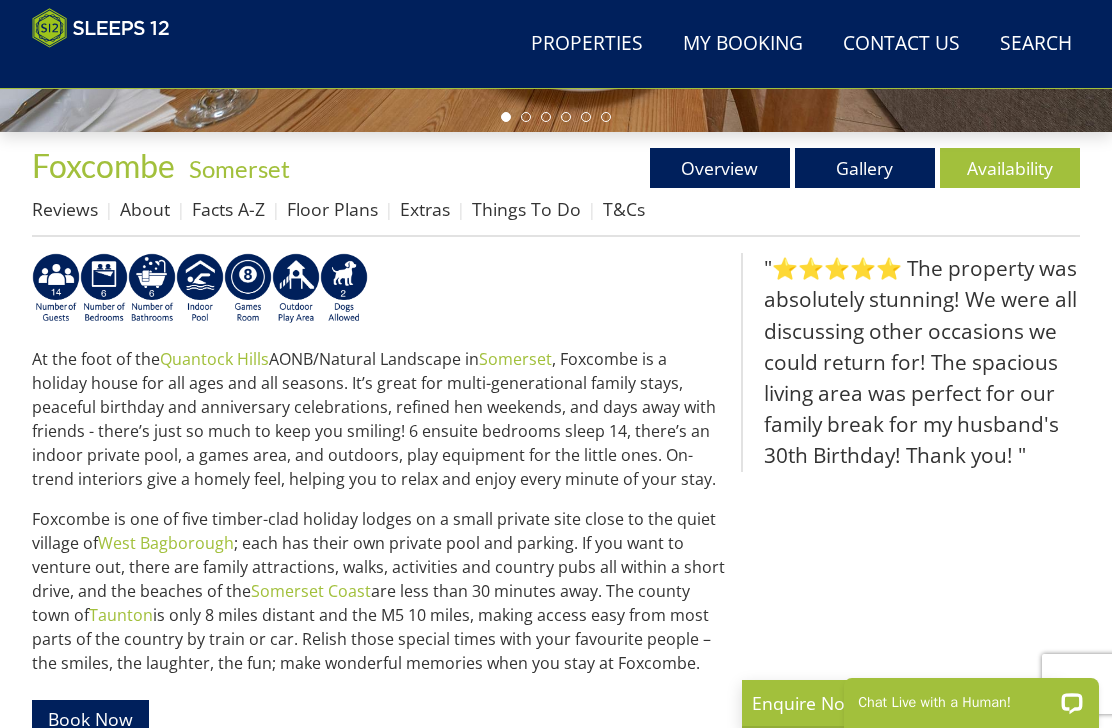 scroll, scrollTop: 0, scrollLeft: 0, axis: both 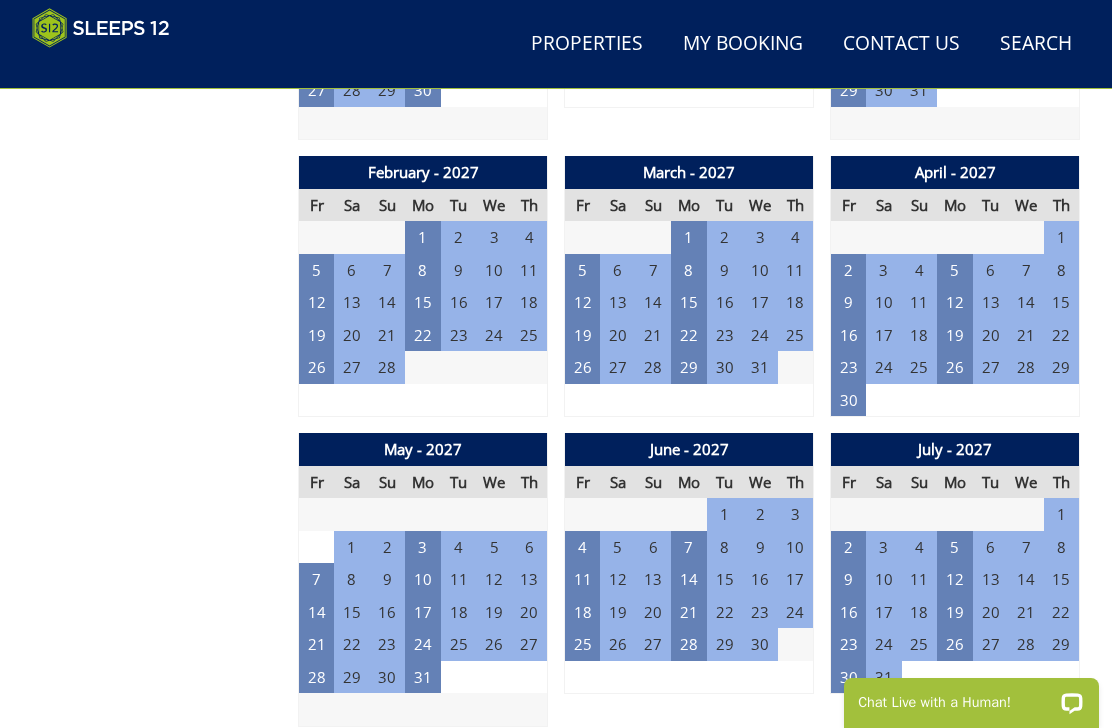 click on "12" at bounding box center [317, 302] 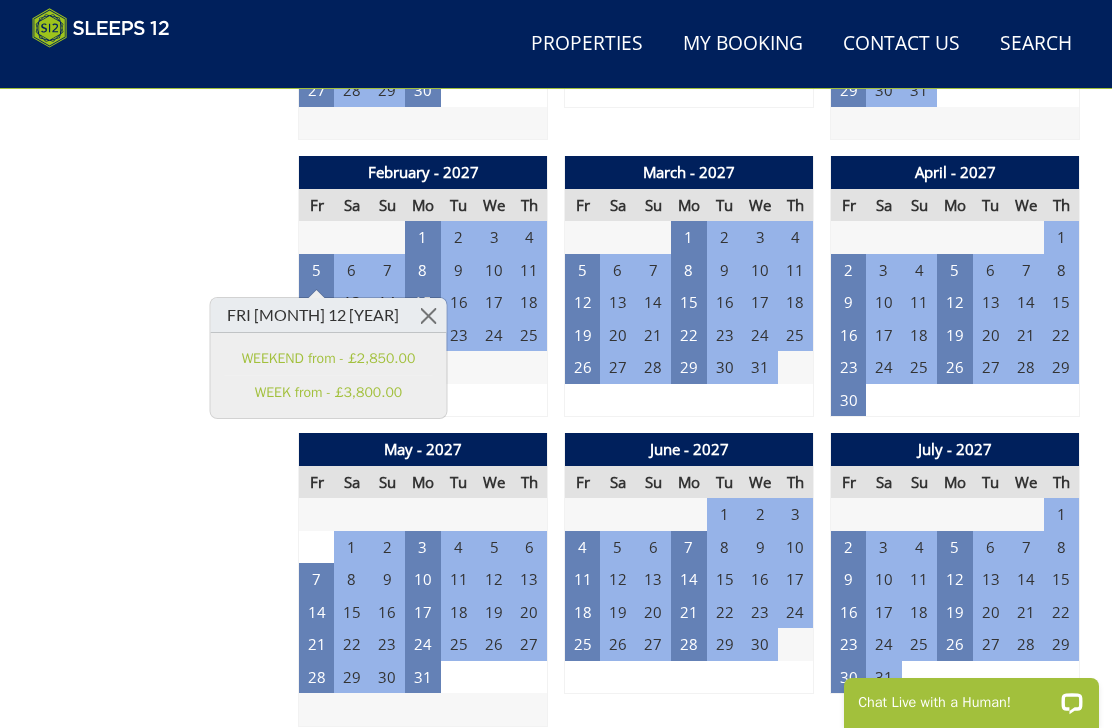 click at bounding box center (428, 315) 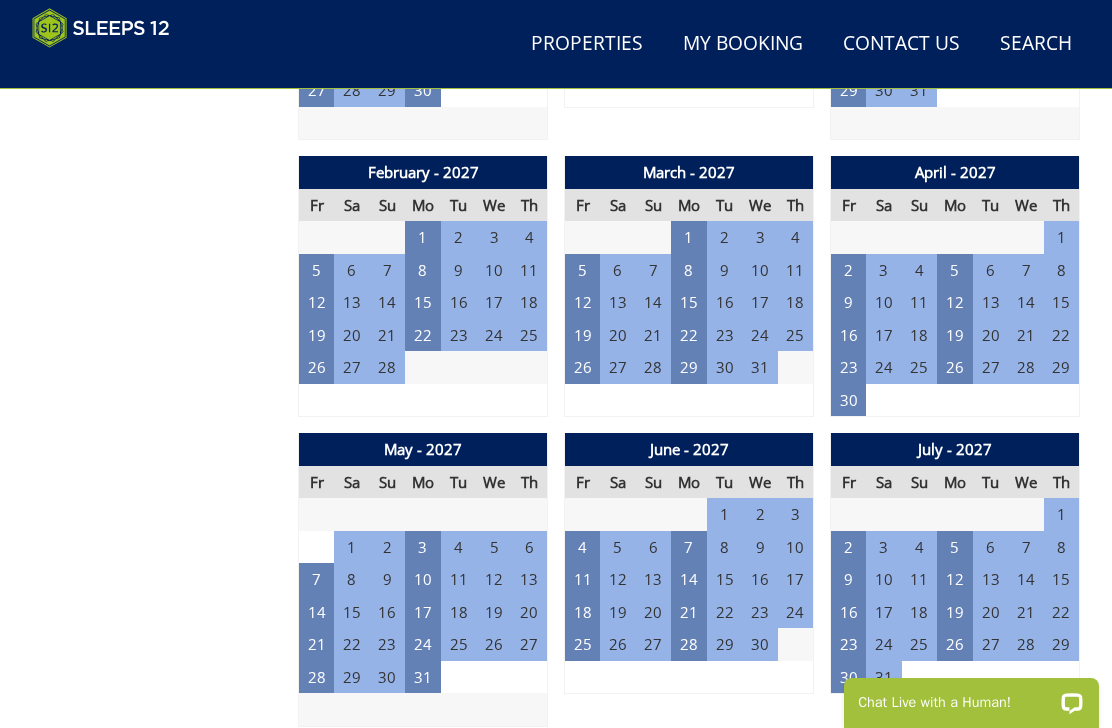 click on "15" at bounding box center (423, 302) 